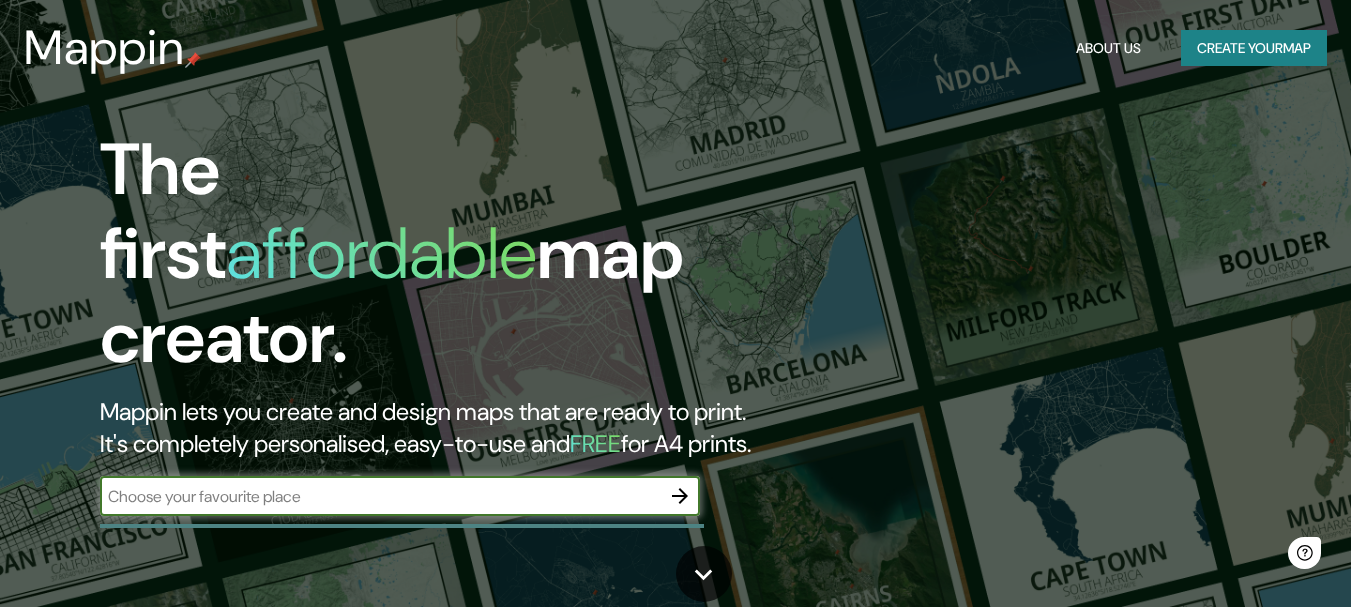 scroll, scrollTop: 0, scrollLeft: 0, axis: both 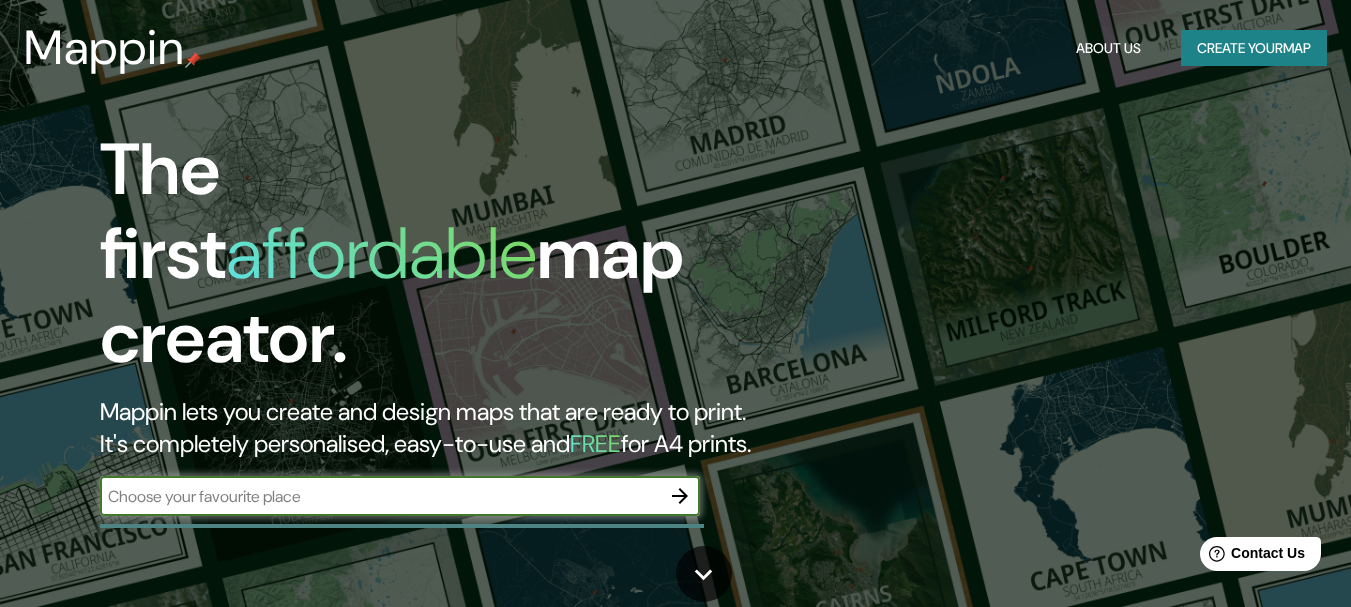 click on "​" at bounding box center [400, 496] 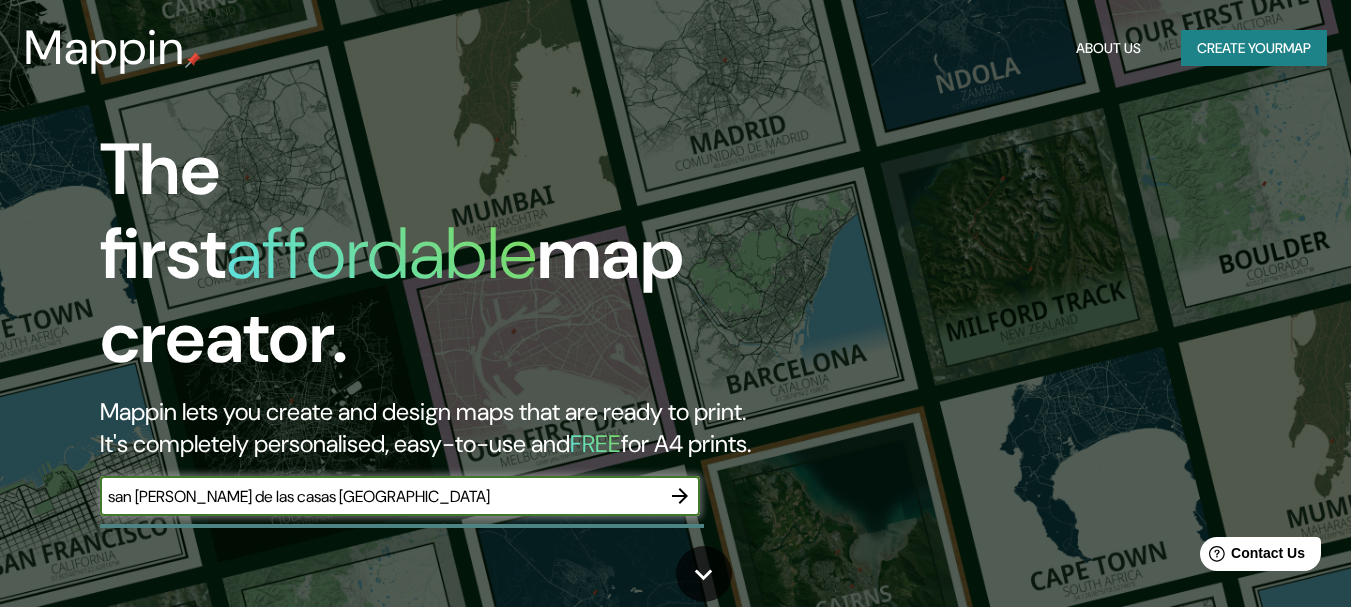 type on "san cristobal de las casas chiapas" 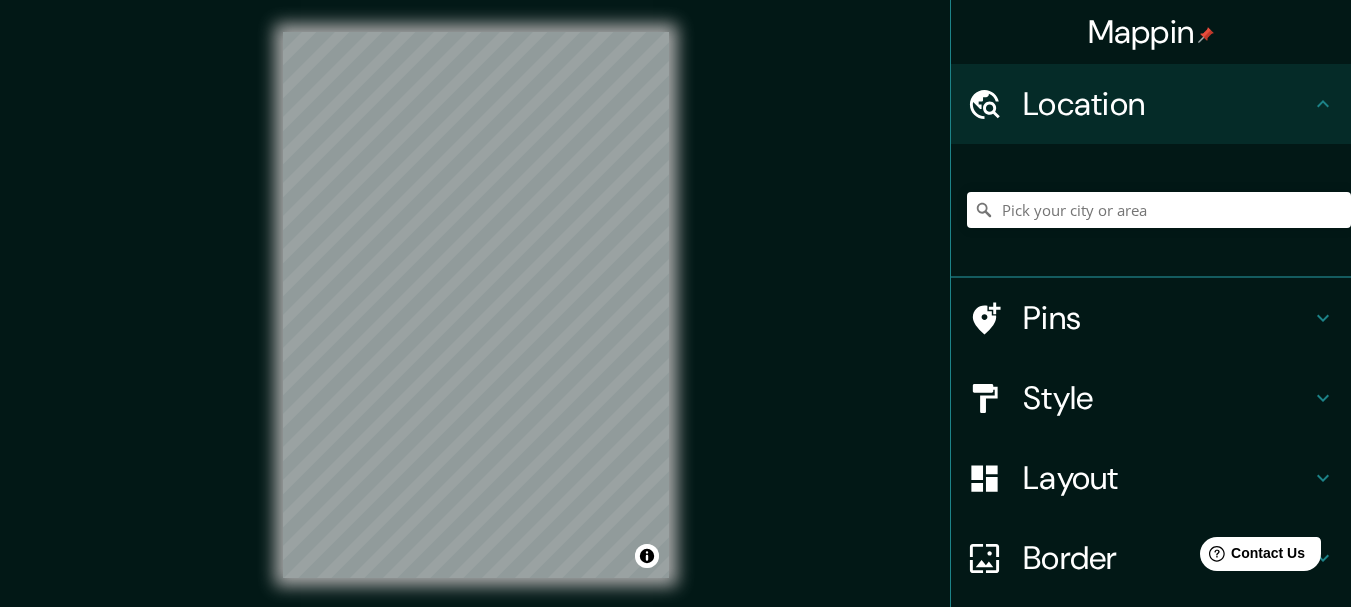 click 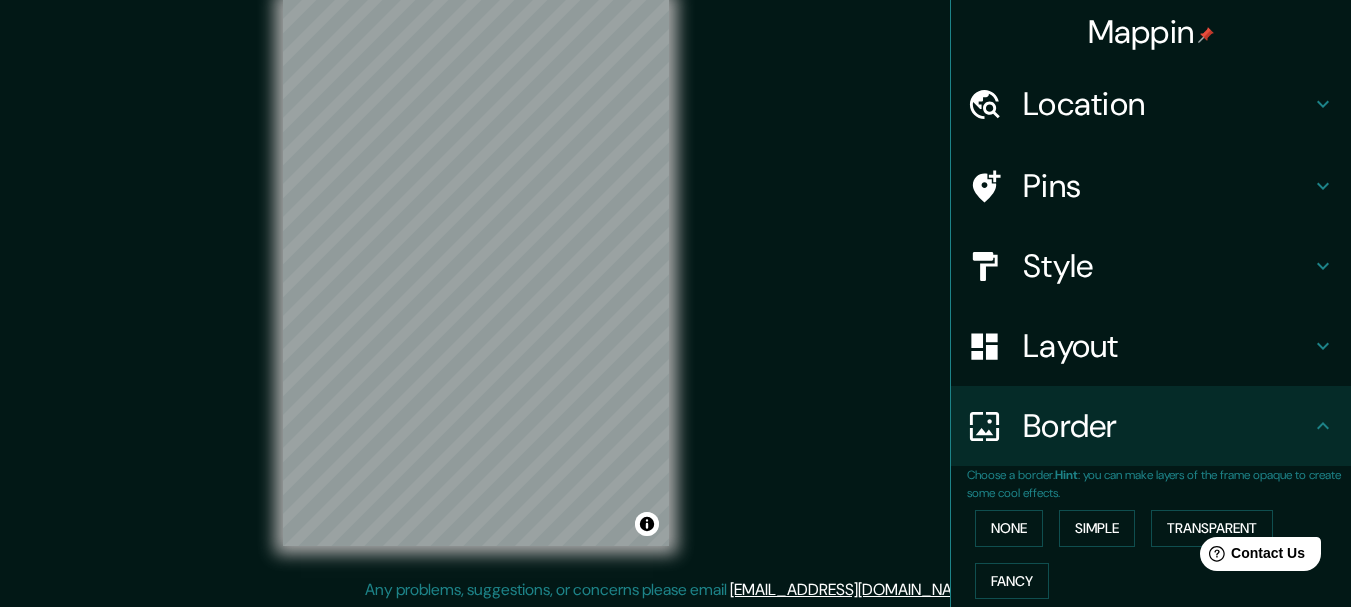 scroll, scrollTop: 35, scrollLeft: 0, axis: vertical 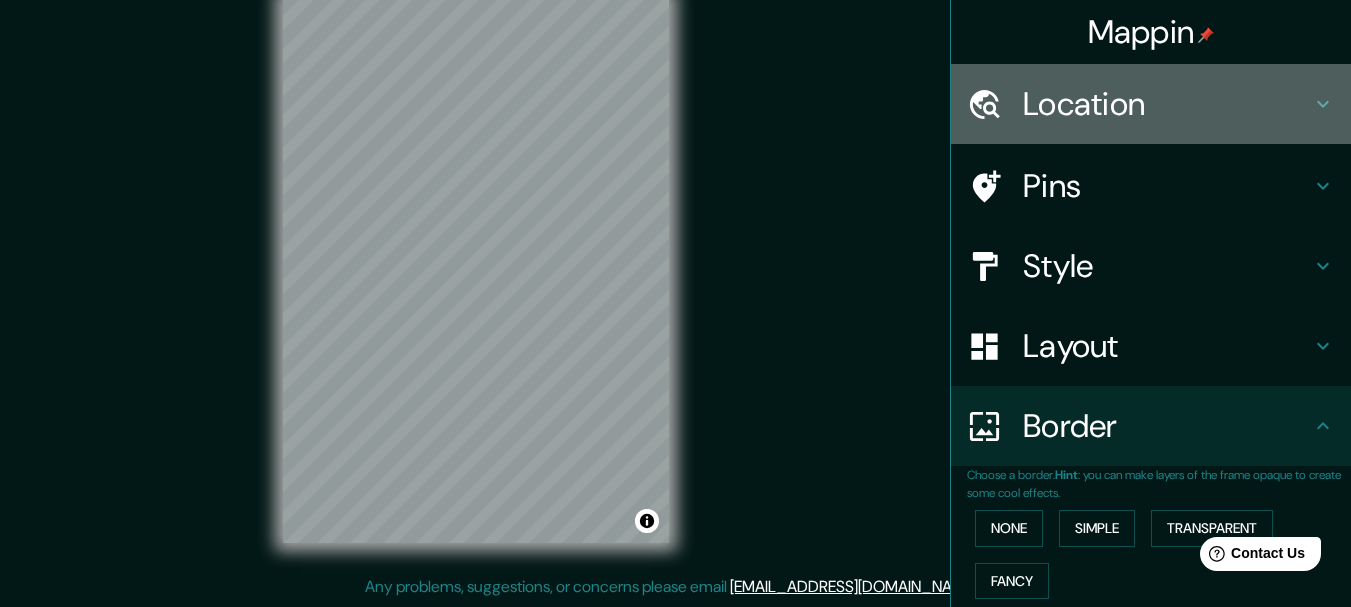 click at bounding box center (995, 104) 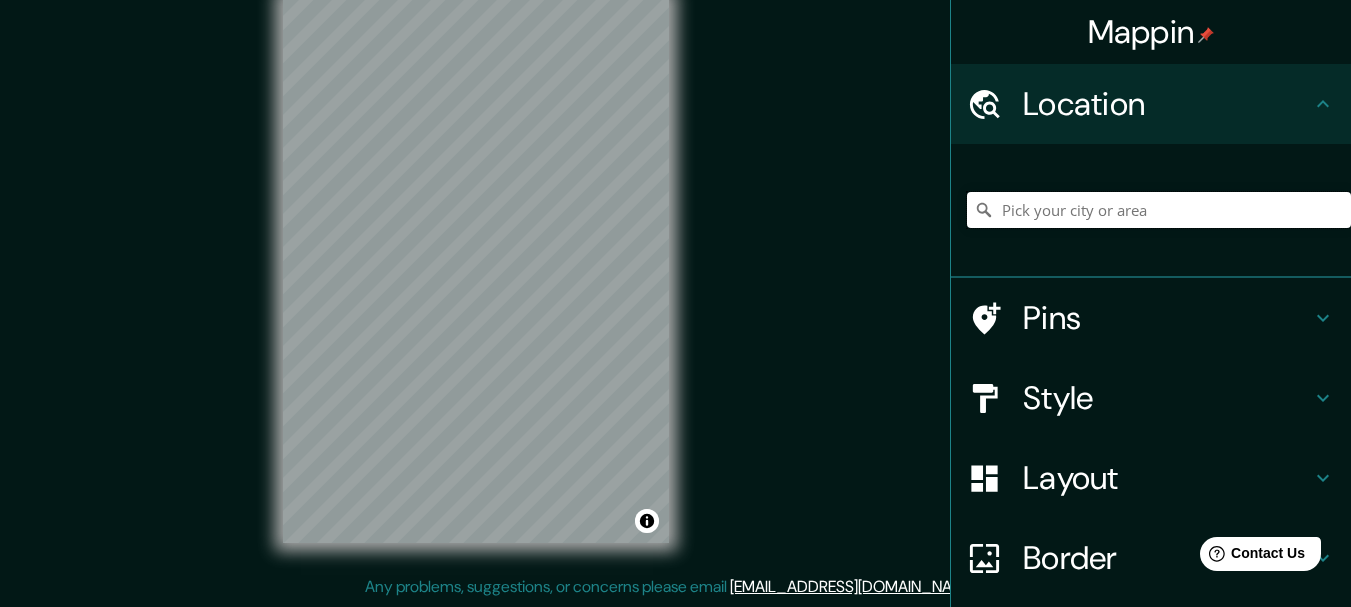 click at bounding box center (1159, 210) 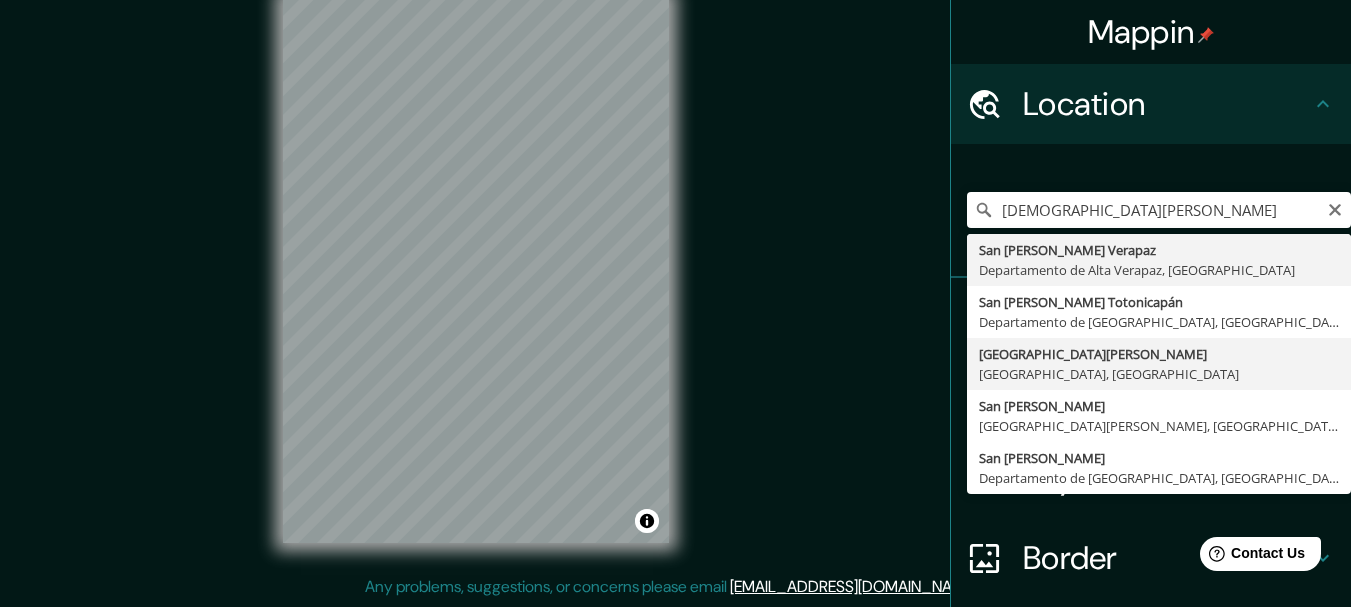 type on "San Cristóbal de las Casas, Chiapas, México" 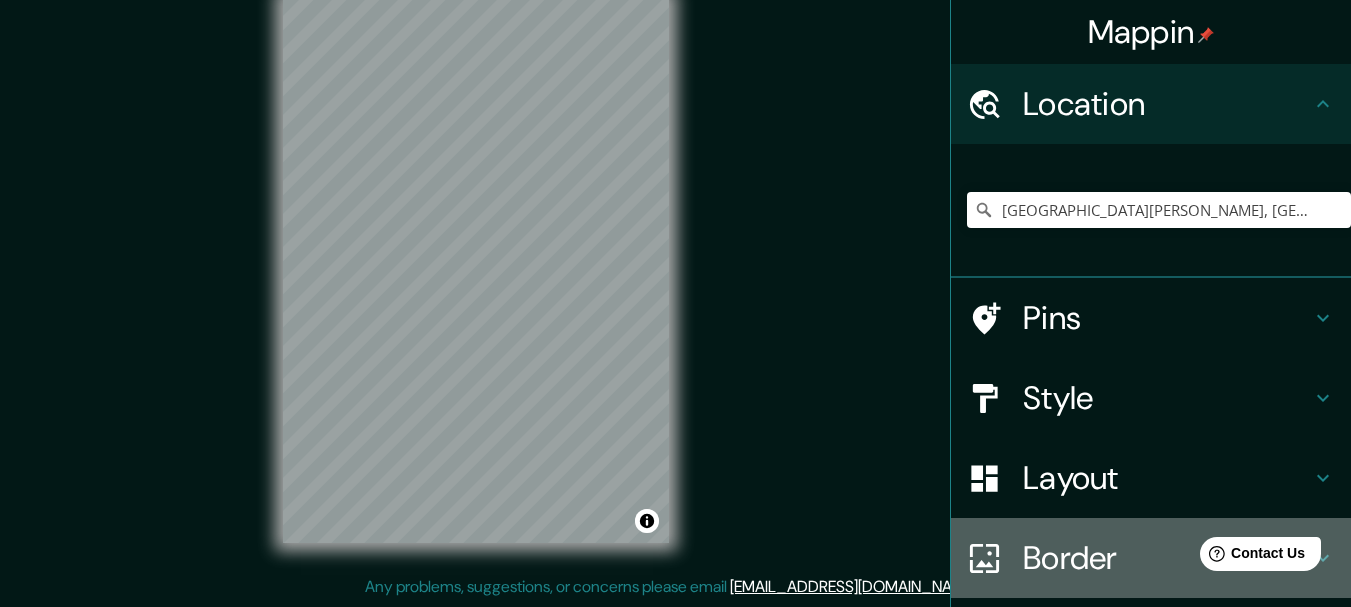 click on "Border" at bounding box center [1167, 558] 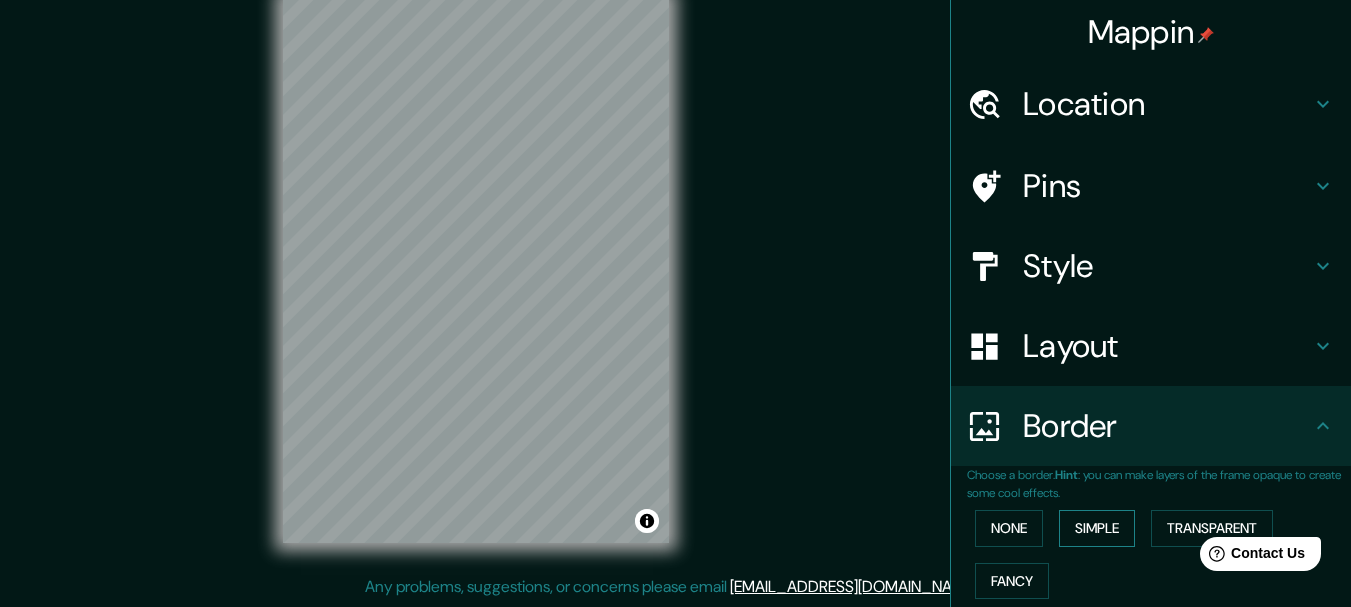 click on "Simple" at bounding box center (1097, 528) 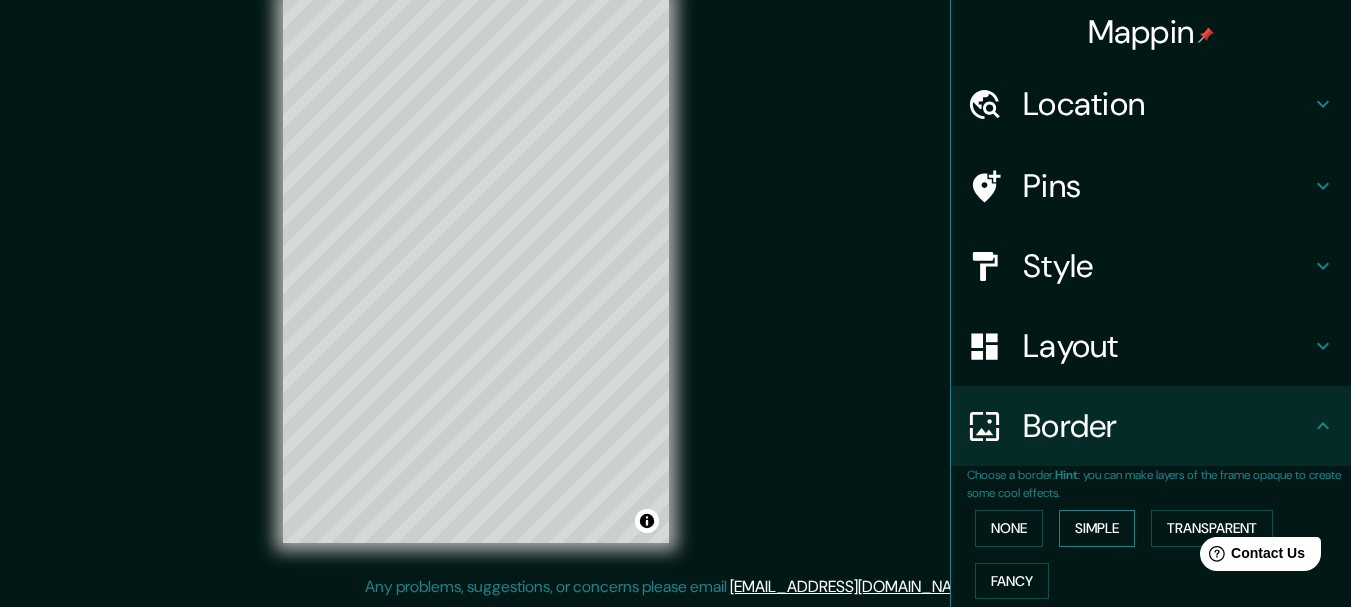 click on "Simple" at bounding box center (1097, 528) 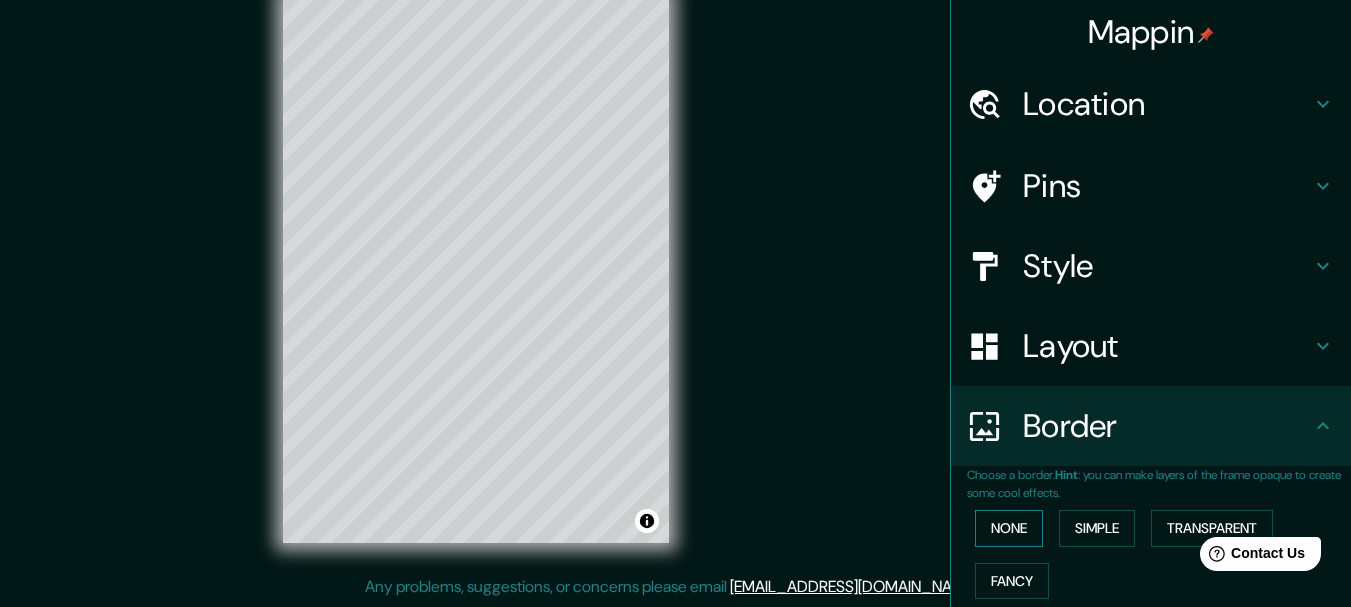 click on "None" at bounding box center (1009, 528) 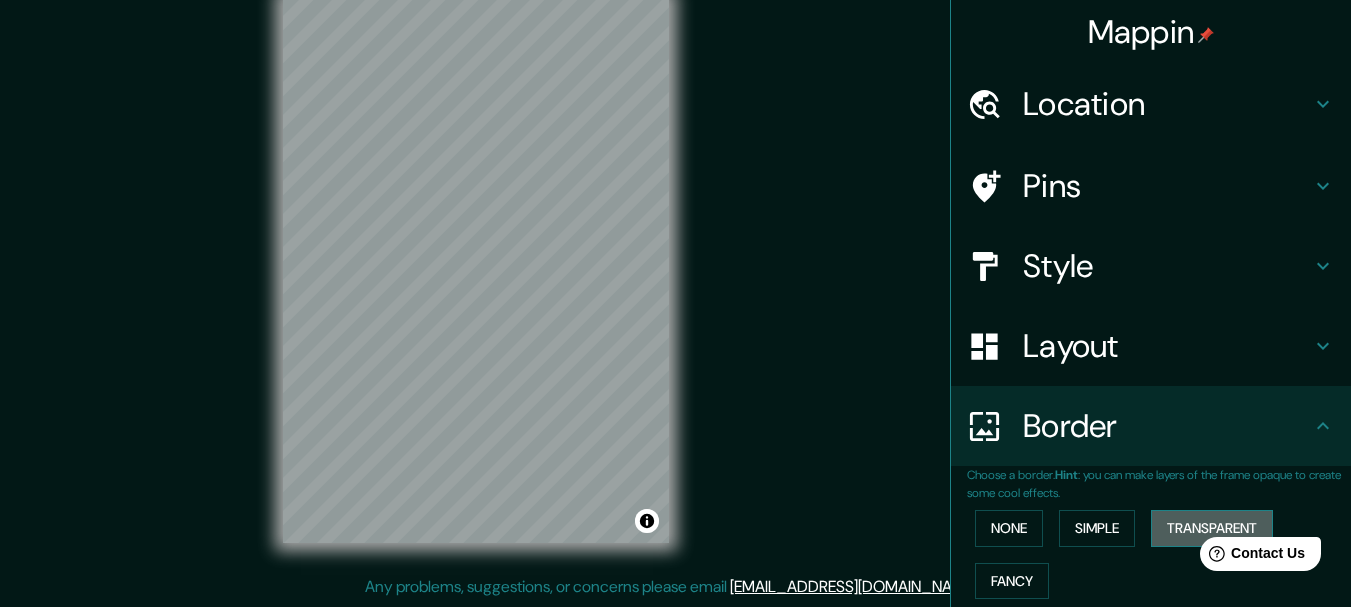 click on "Transparent" at bounding box center (1212, 528) 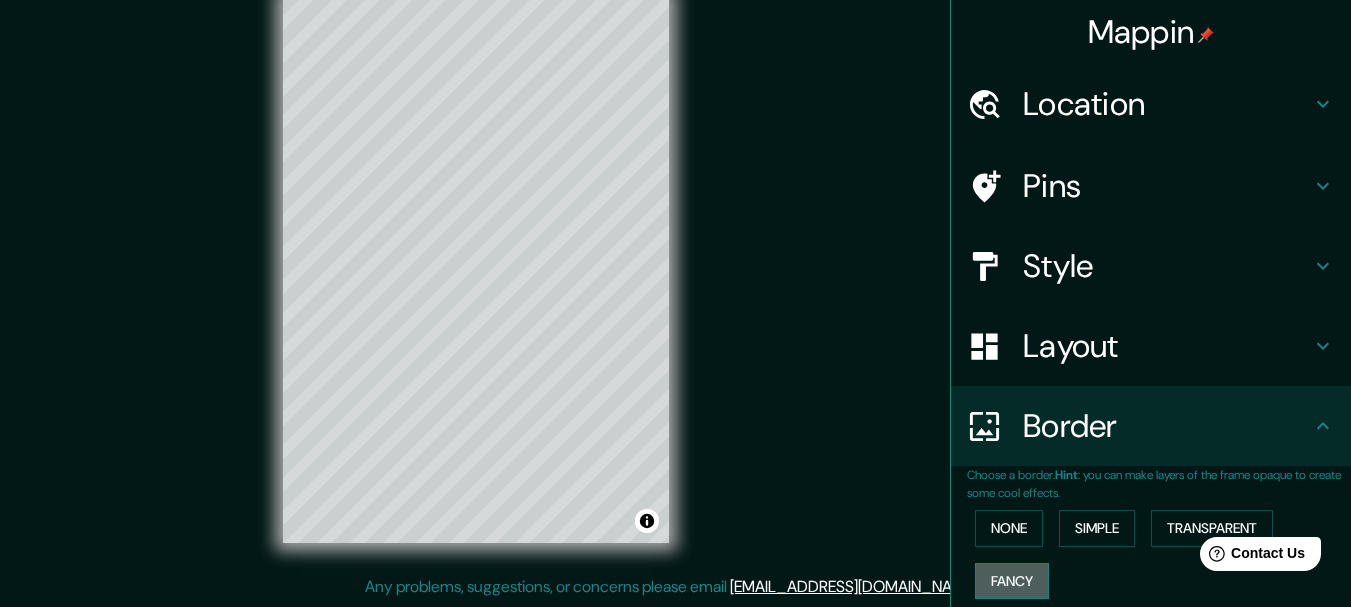 click on "Fancy" at bounding box center [1012, 581] 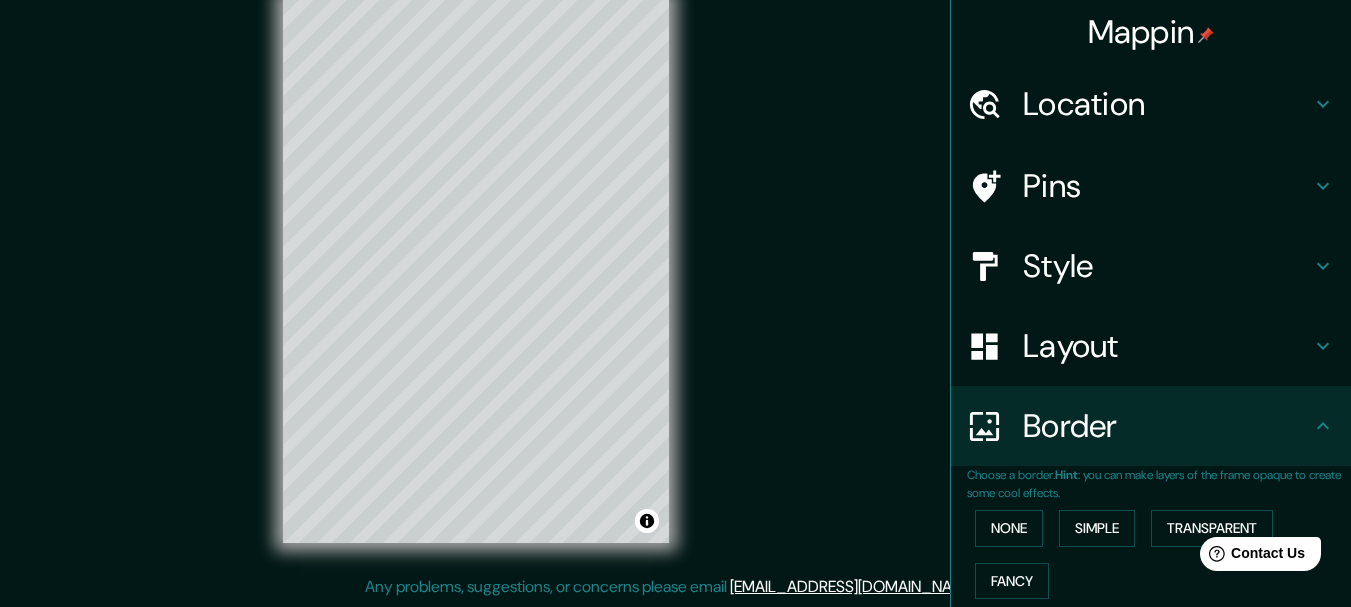 drag, startPoint x: 681, startPoint y: 438, endPoint x: 804, endPoint y: 273, distance: 205.80087 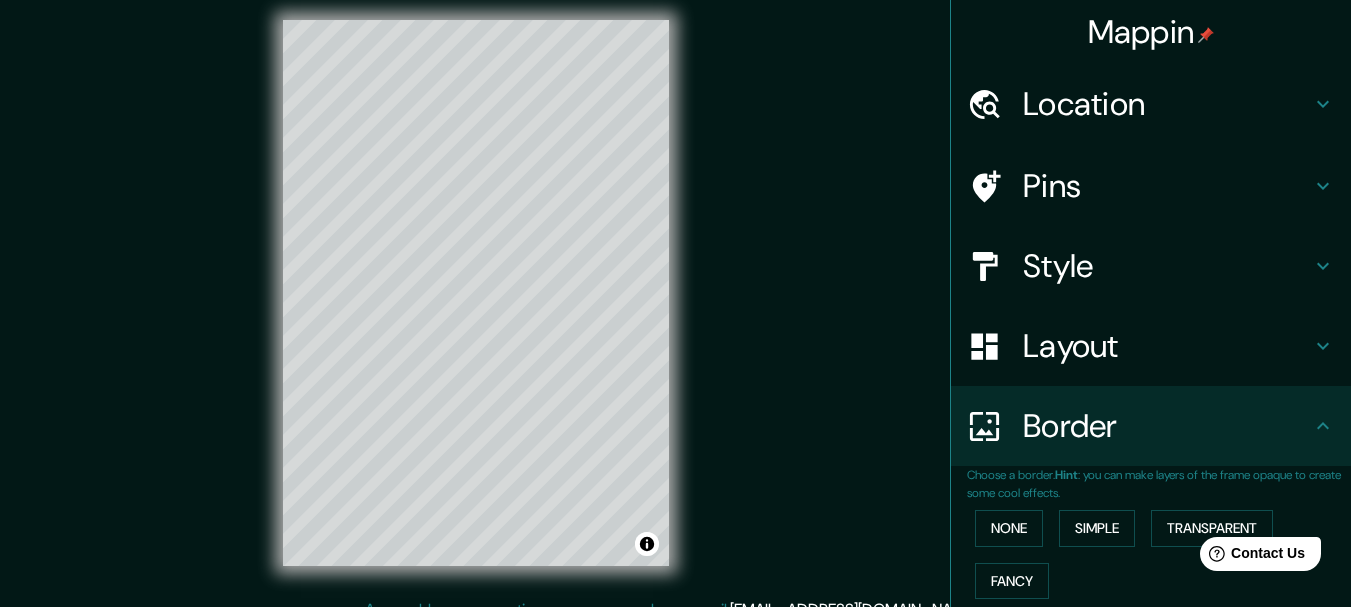 scroll, scrollTop: 0, scrollLeft: 0, axis: both 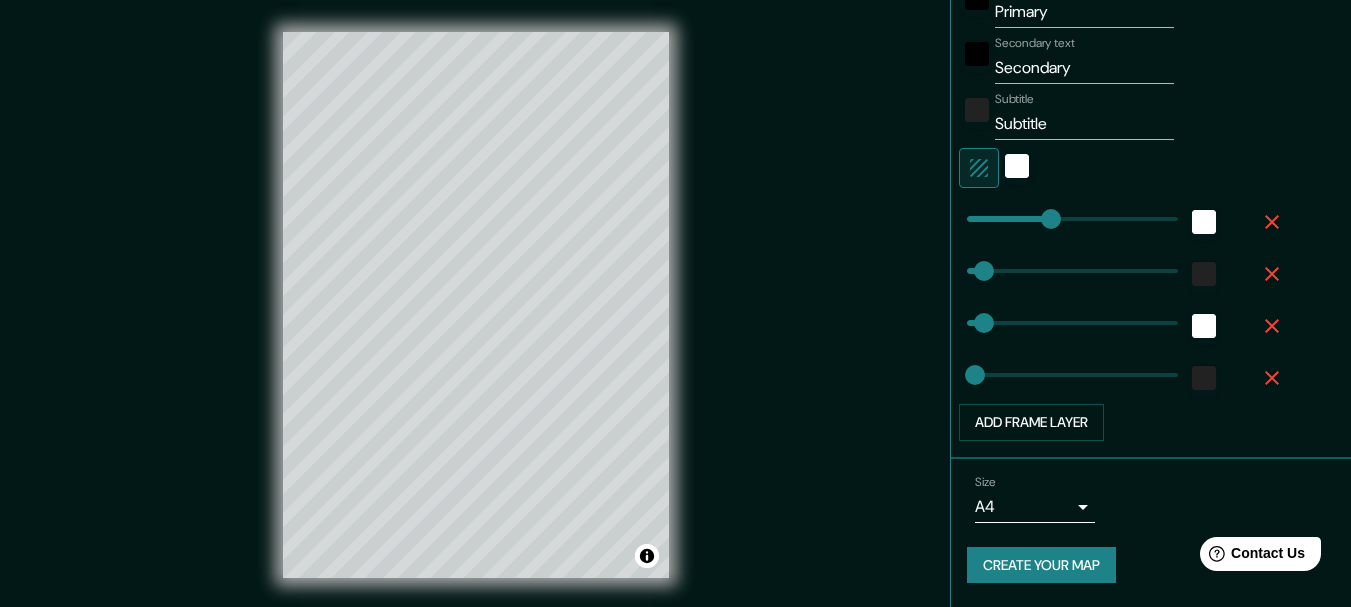 click on "Create your map" at bounding box center (1041, 565) 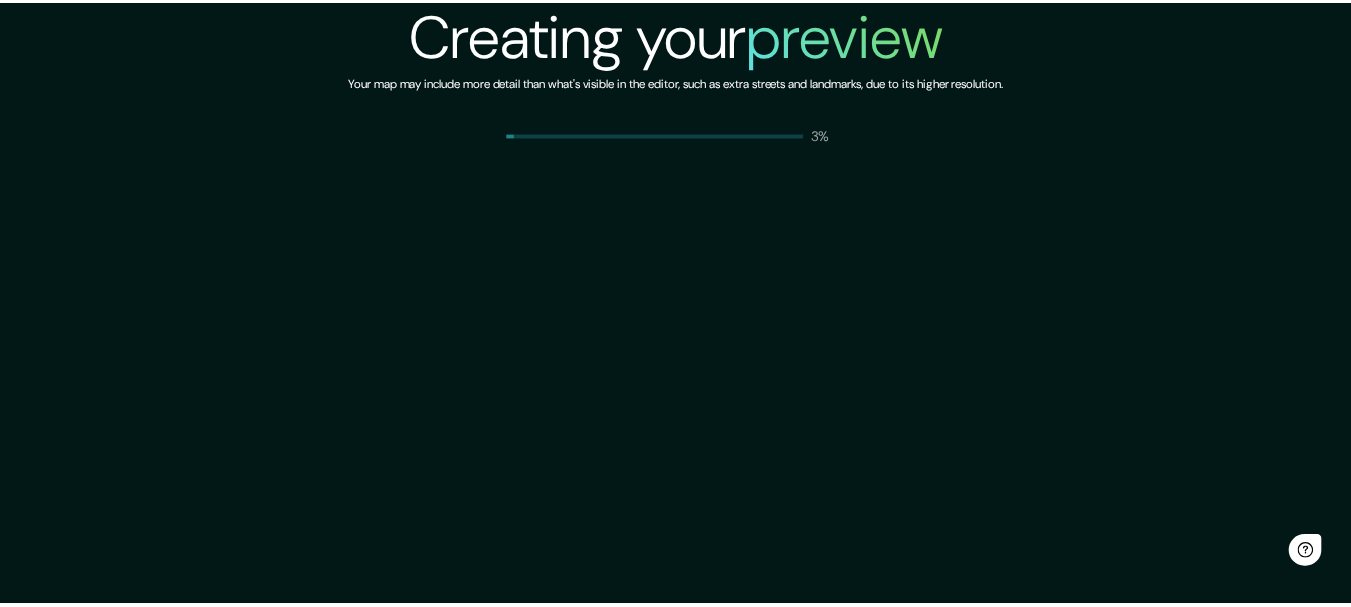 scroll, scrollTop: 0, scrollLeft: 0, axis: both 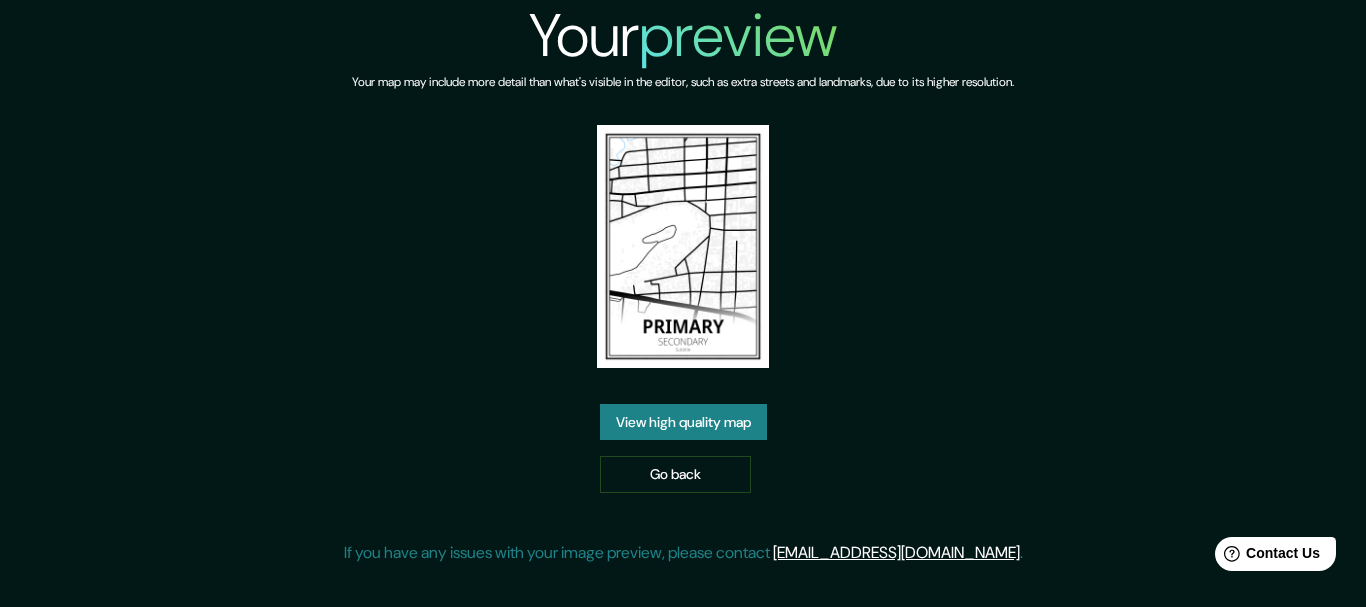 click on "View high quality map" at bounding box center (683, 422) 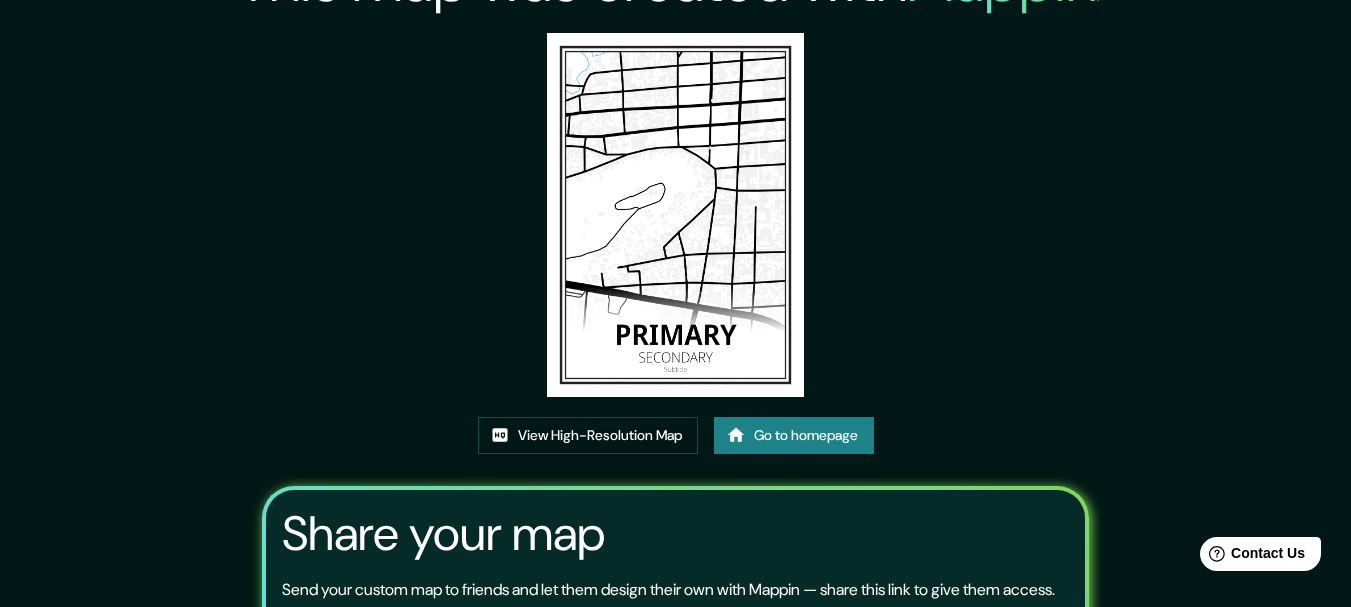 scroll, scrollTop: 100, scrollLeft: 0, axis: vertical 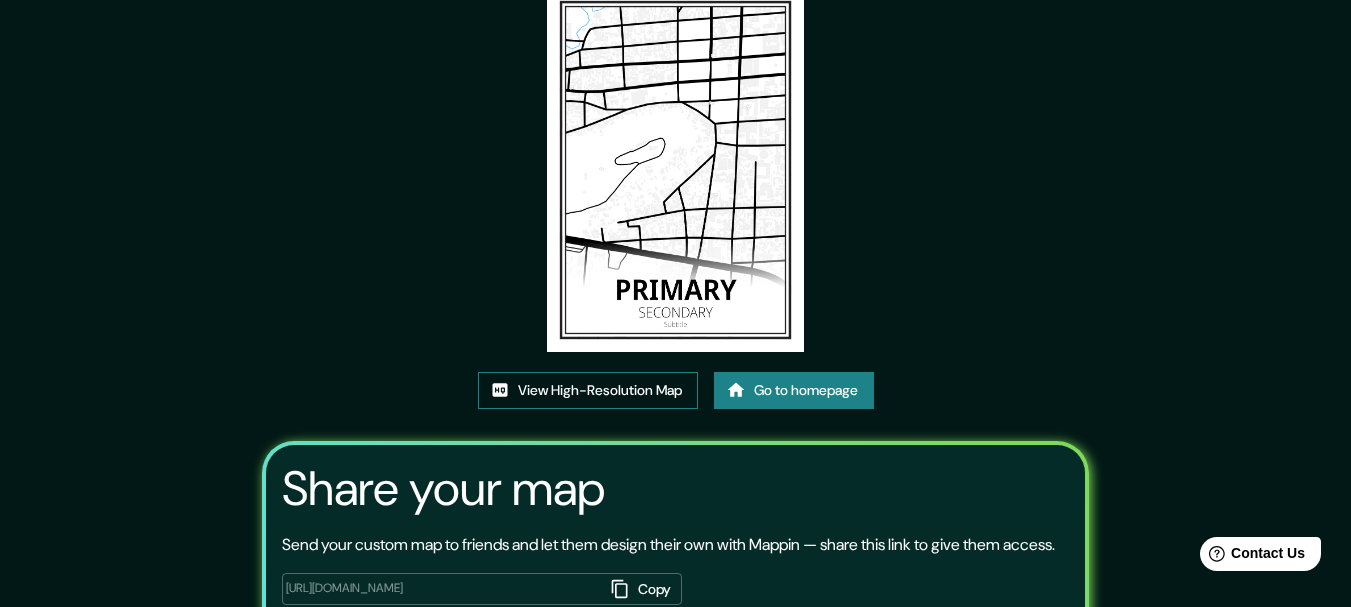 click on "View High-Resolution Map" at bounding box center (588, 390) 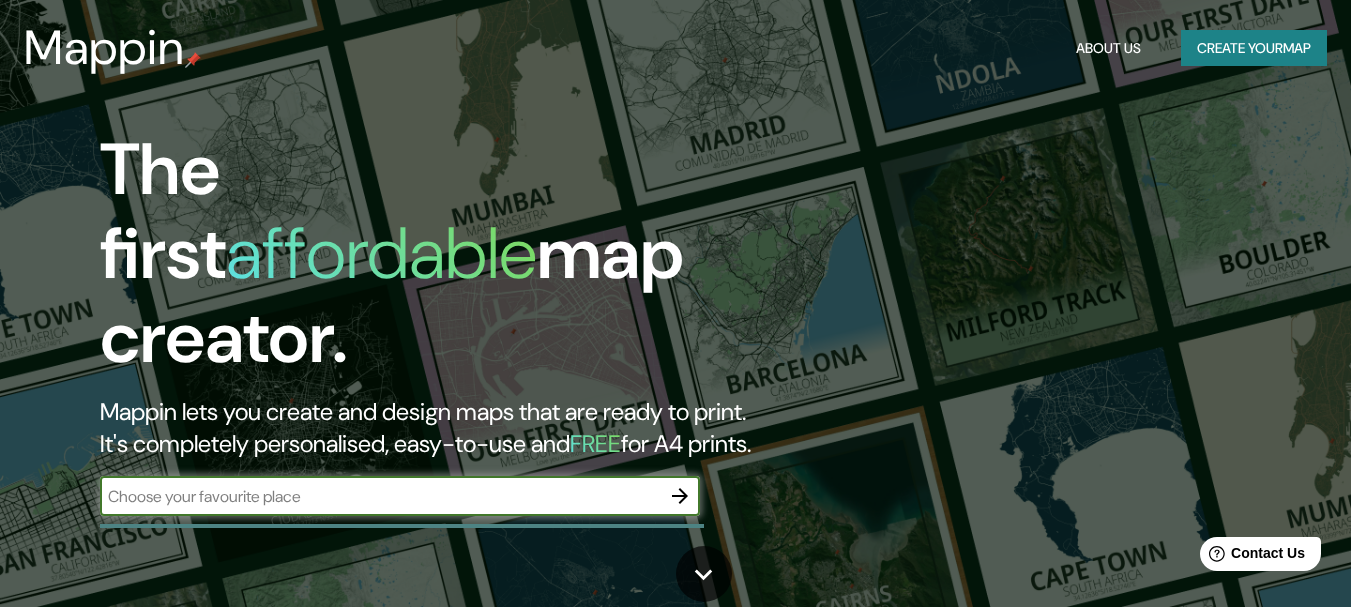 scroll, scrollTop: 0, scrollLeft: 0, axis: both 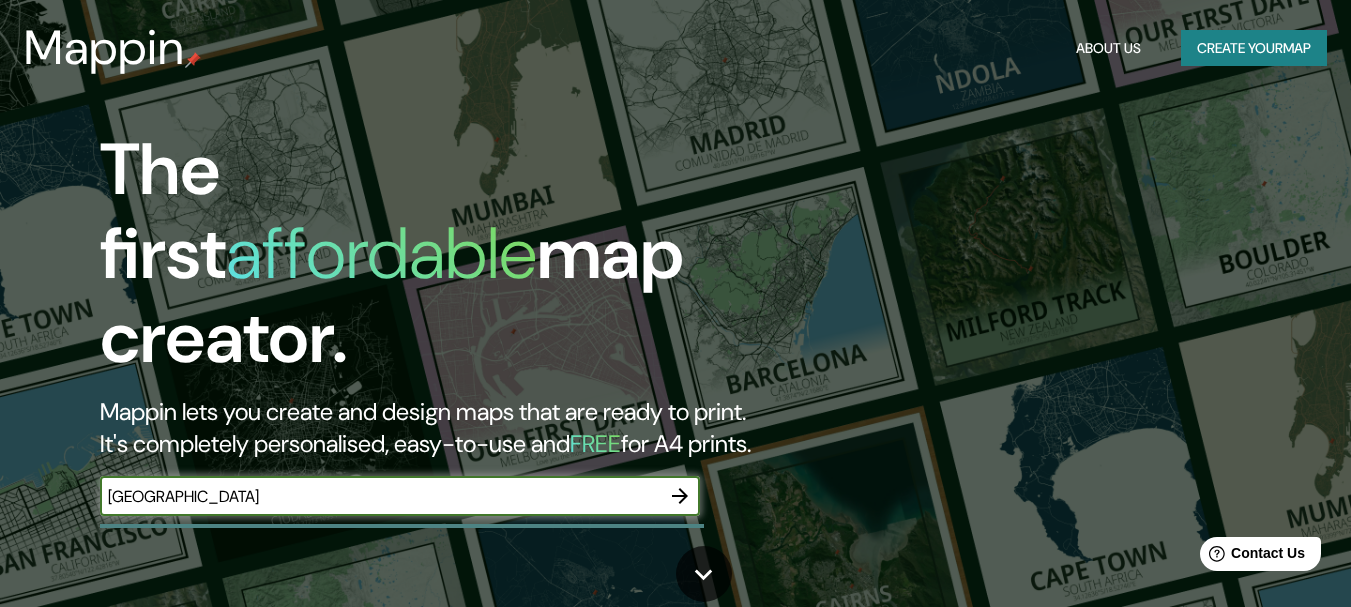 type on "mexico" 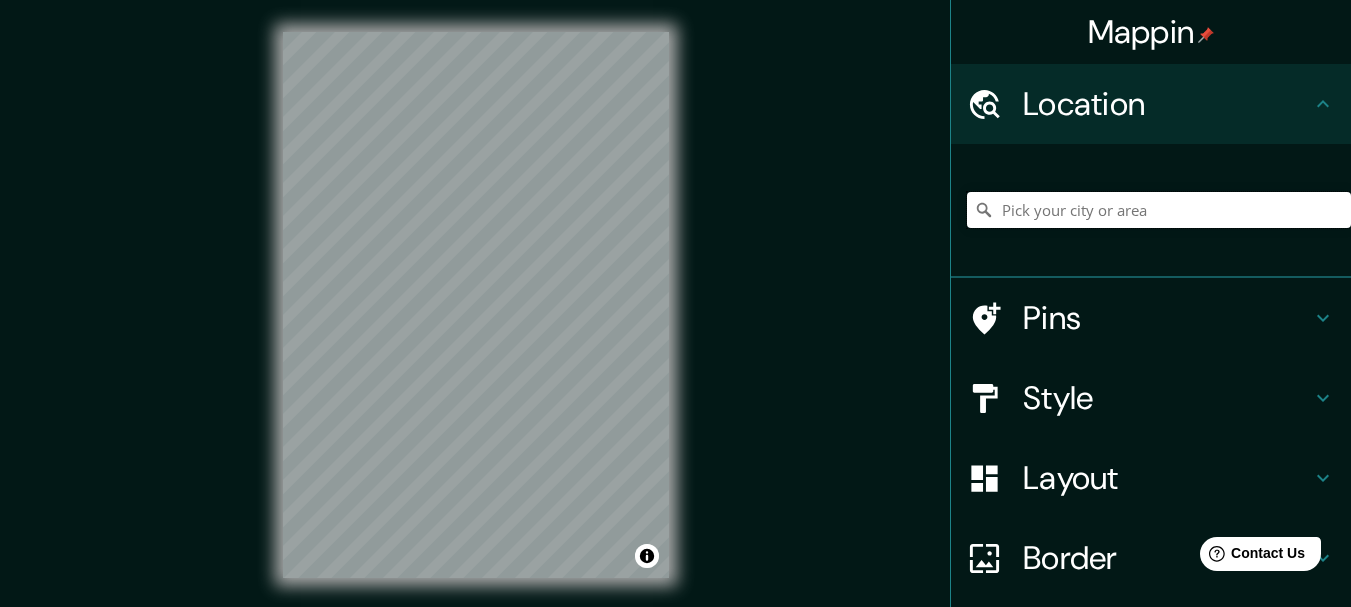 click at bounding box center [1159, 210] 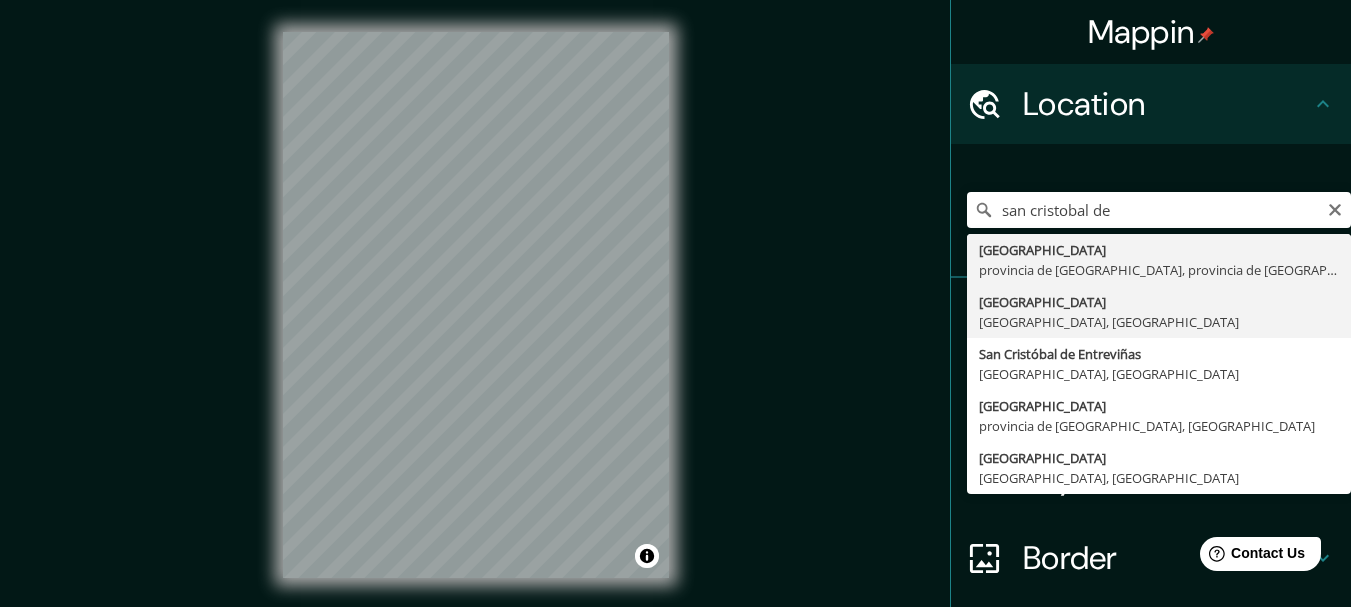 type on "[GEOGRAPHIC_DATA][PERSON_NAME], [GEOGRAPHIC_DATA], [GEOGRAPHIC_DATA]" 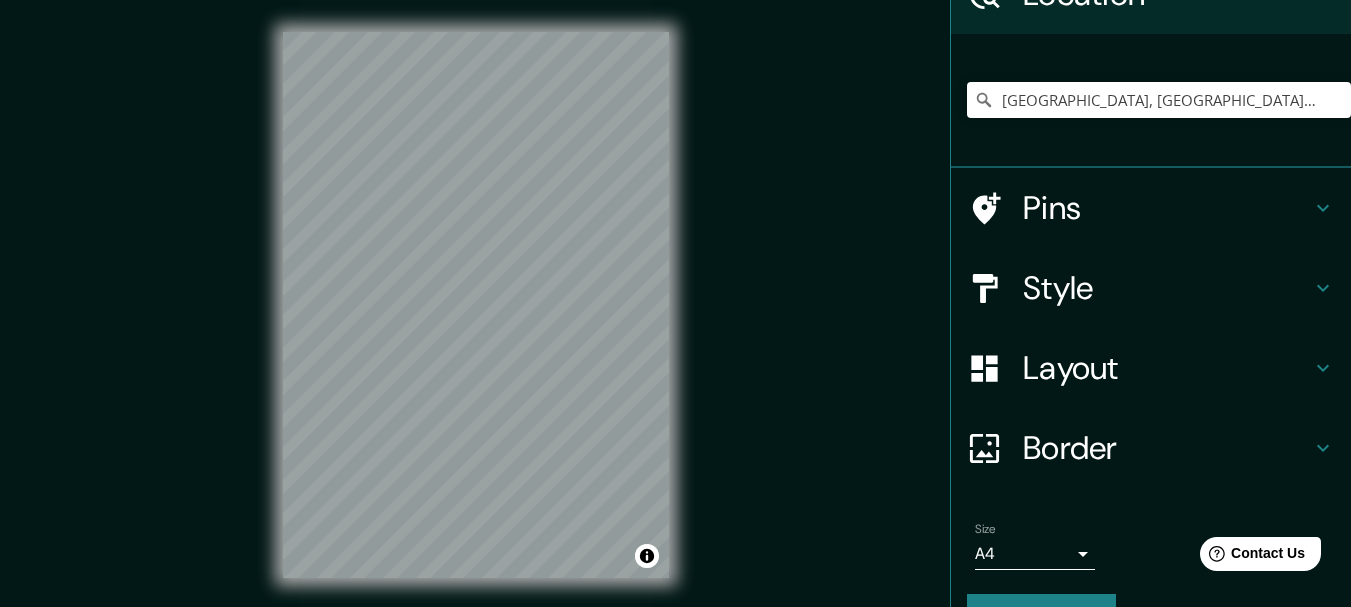 scroll, scrollTop: 158, scrollLeft: 0, axis: vertical 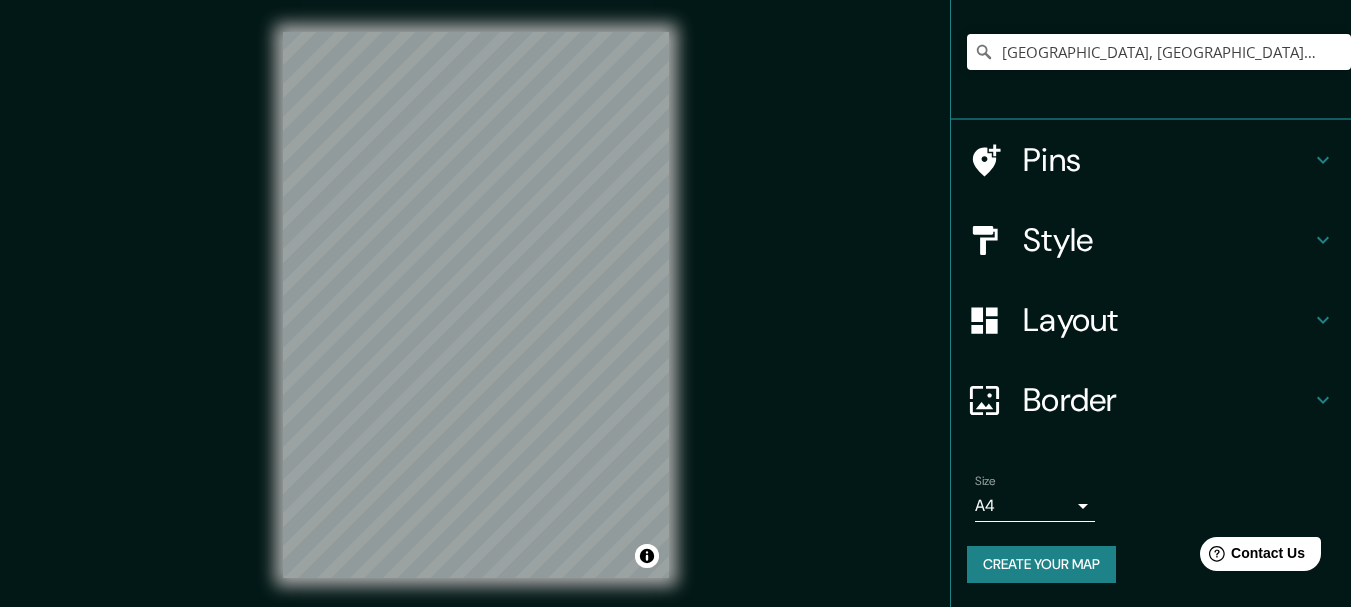 click on "Create your map" at bounding box center (1041, 564) 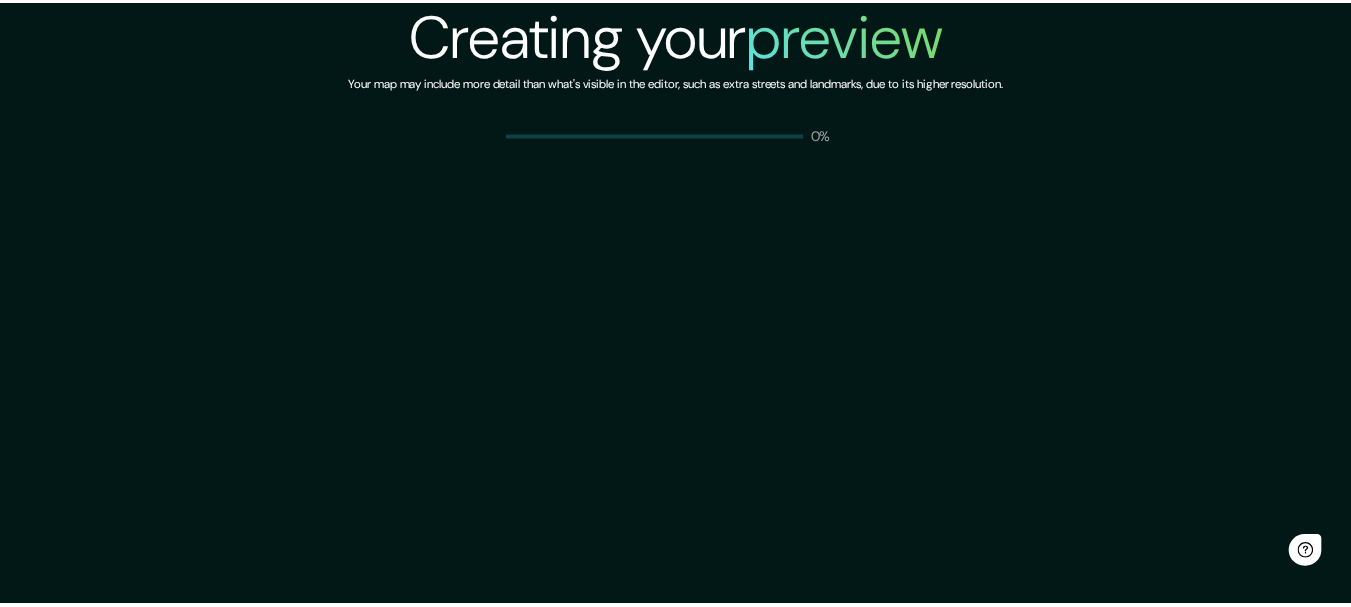 scroll, scrollTop: 0, scrollLeft: 0, axis: both 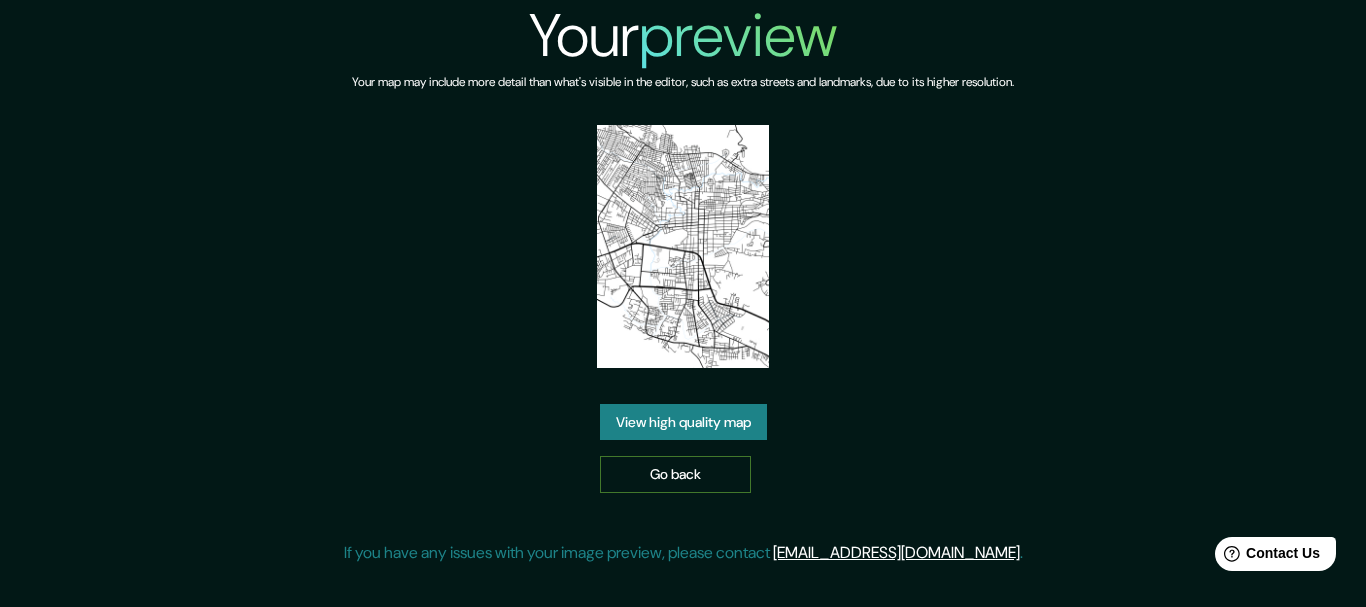 click on "Go back" at bounding box center [675, 474] 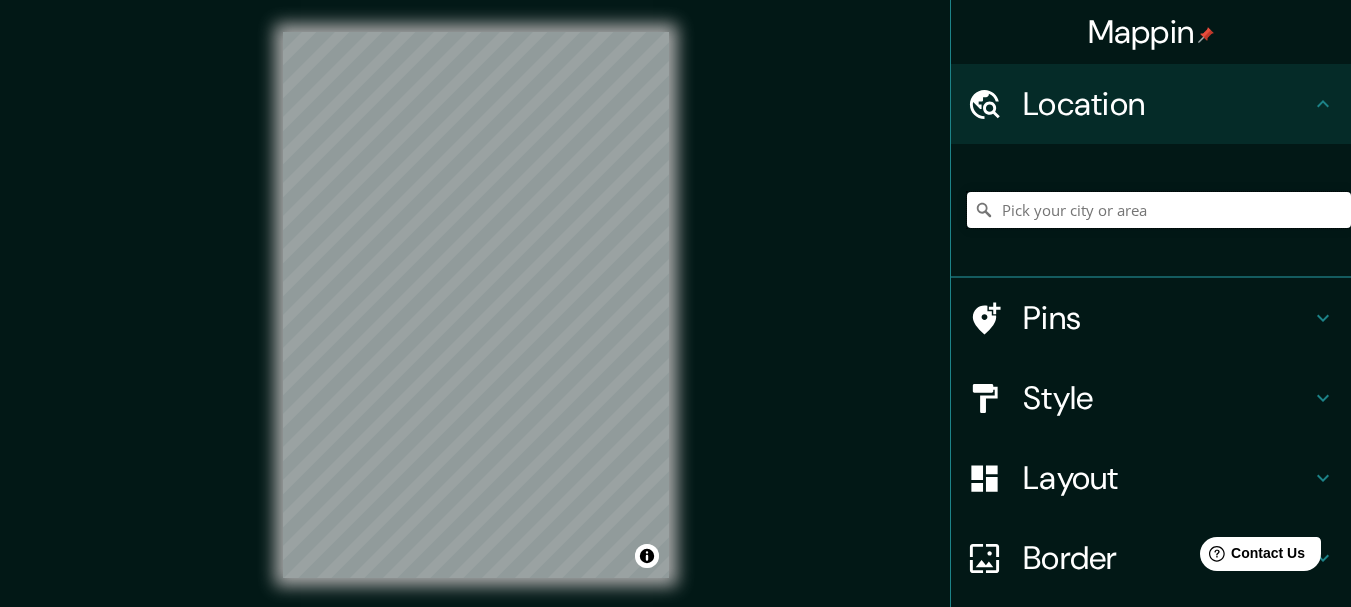 click at bounding box center (1159, 210) 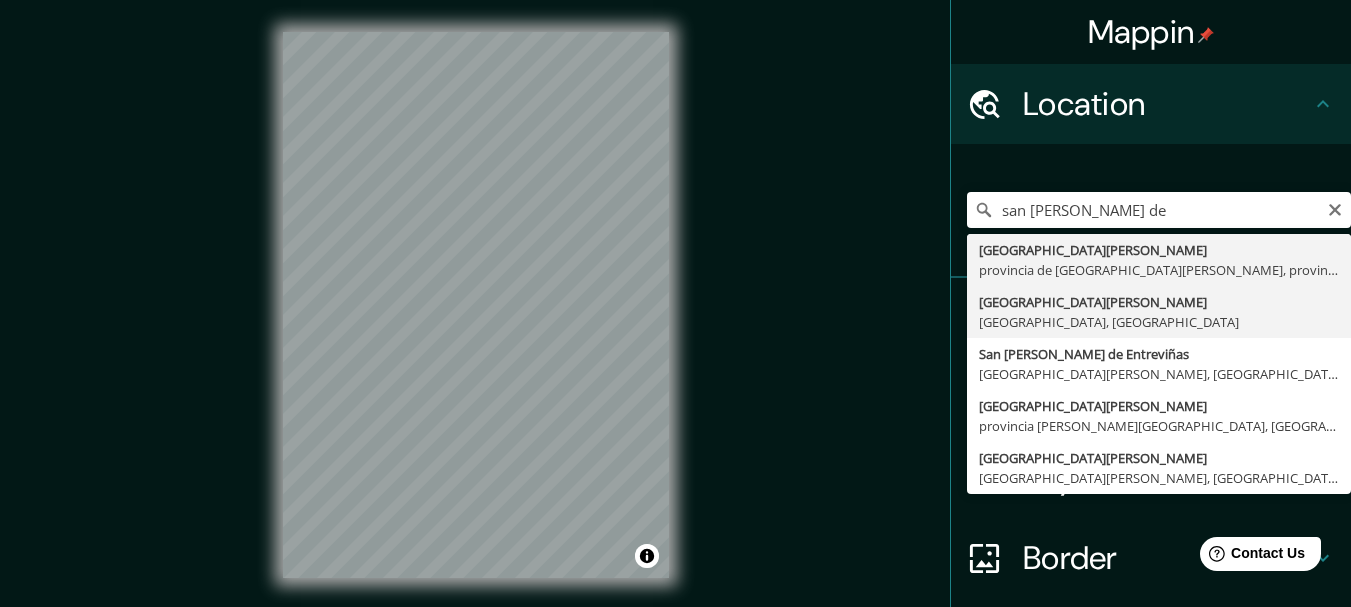 type on "[GEOGRAPHIC_DATA][PERSON_NAME], [GEOGRAPHIC_DATA], [GEOGRAPHIC_DATA]" 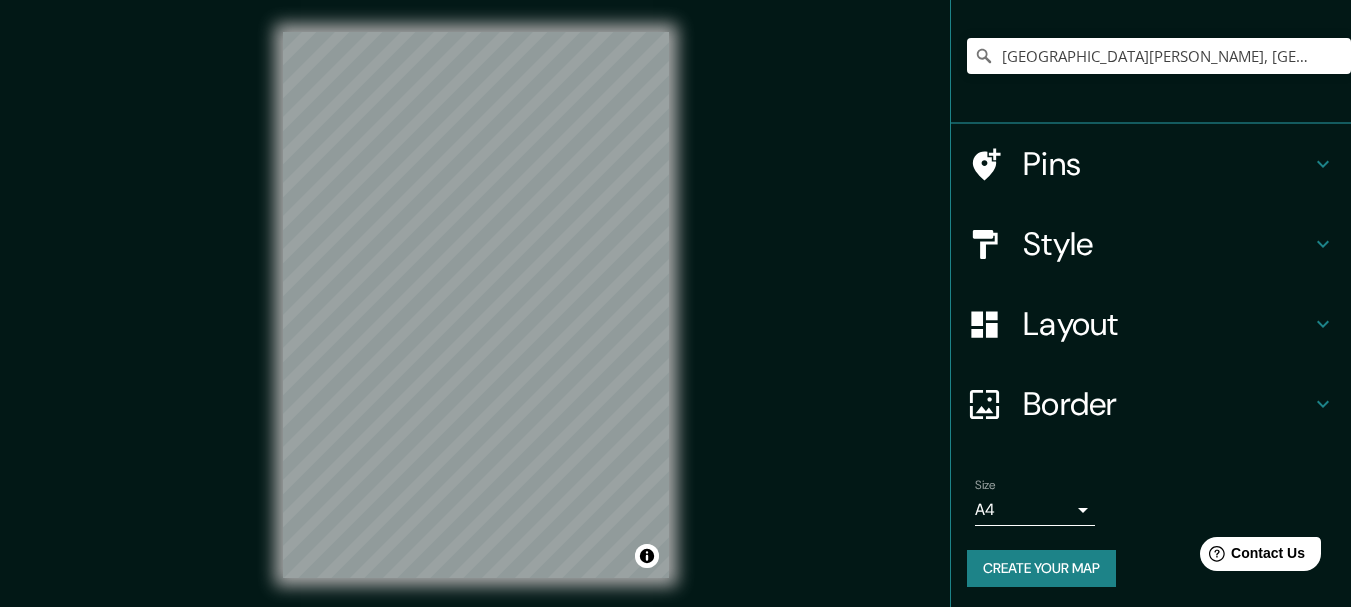 scroll, scrollTop: 158, scrollLeft: 0, axis: vertical 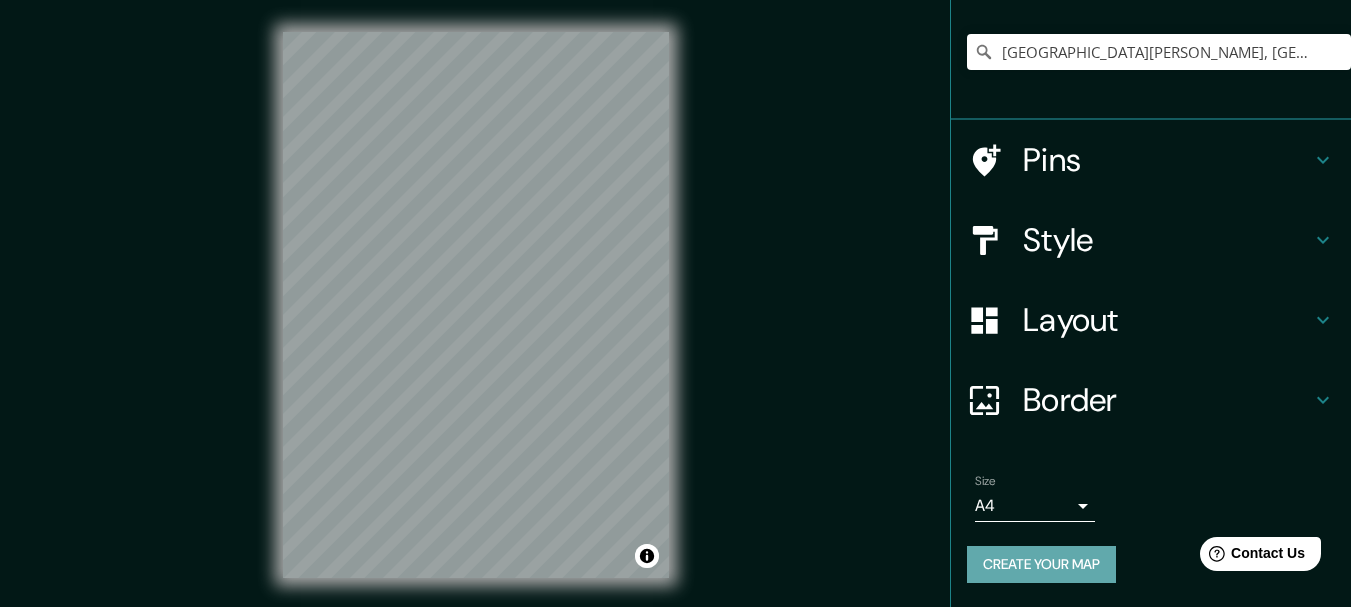 click on "Create your map" at bounding box center [1041, 564] 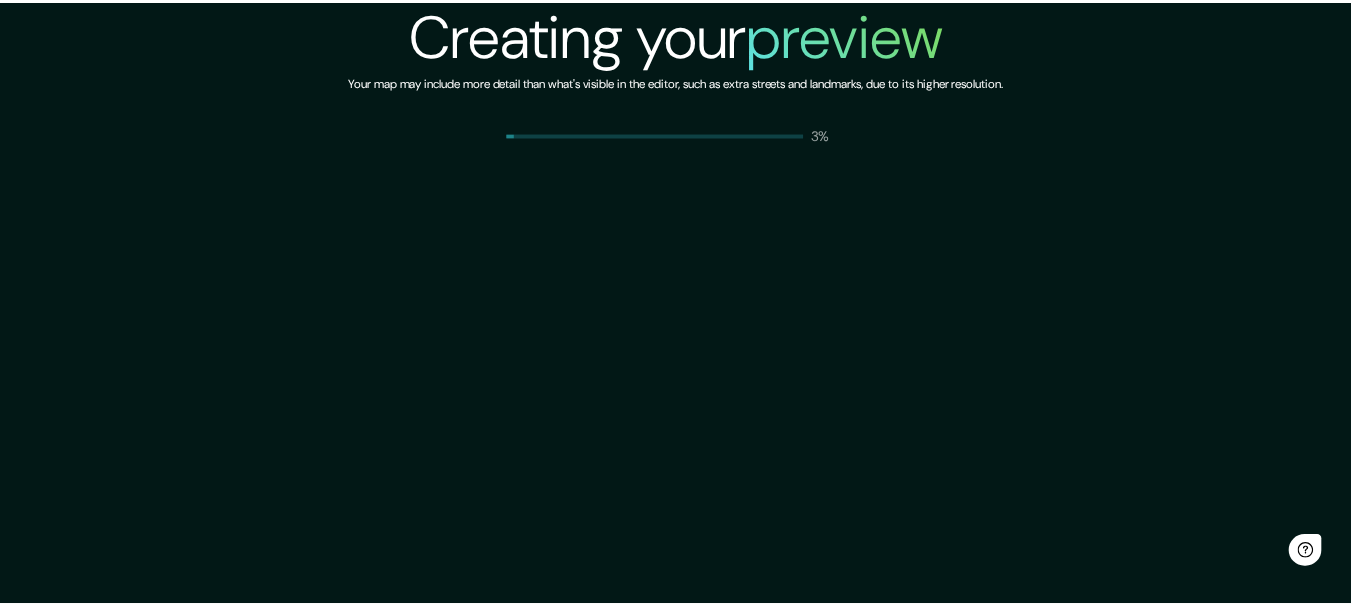 scroll, scrollTop: 0, scrollLeft: 0, axis: both 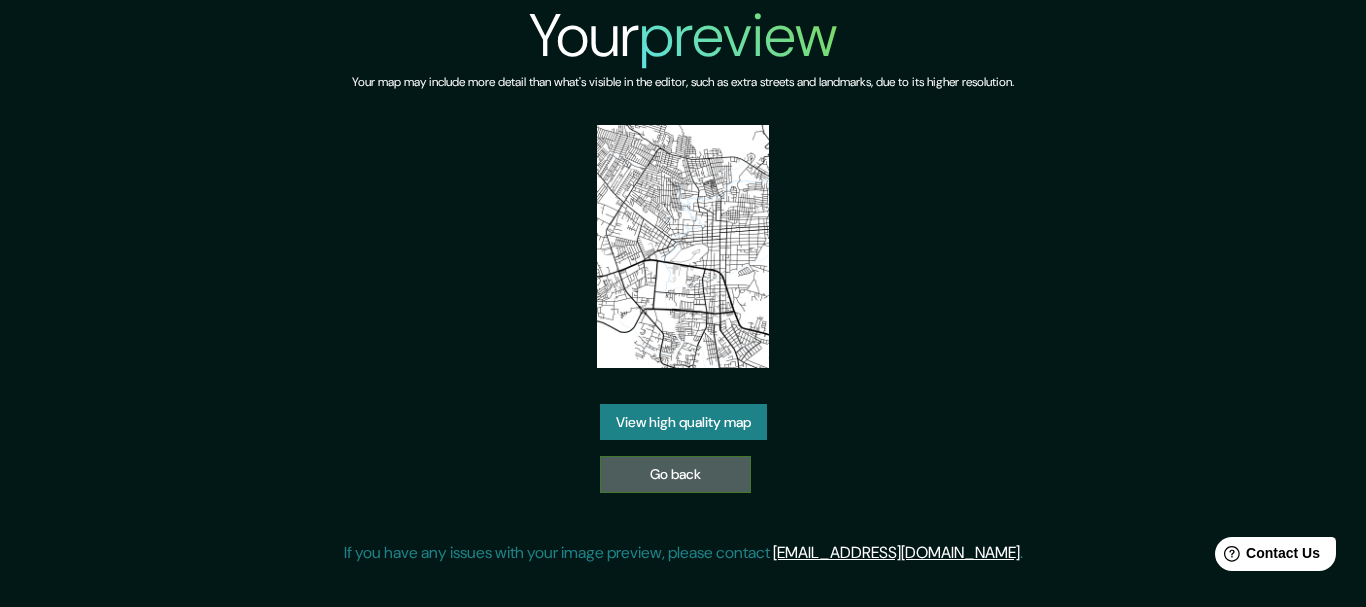 click on "Go back" at bounding box center (675, 474) 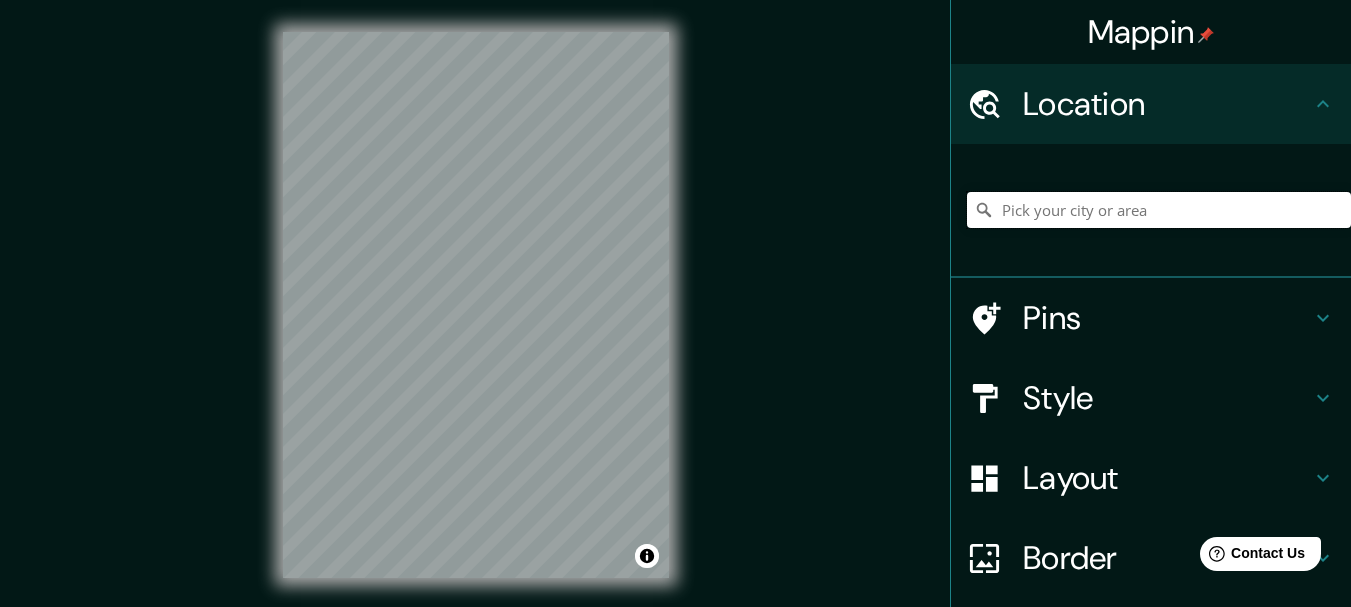 click at bounding box center (1159, 210) 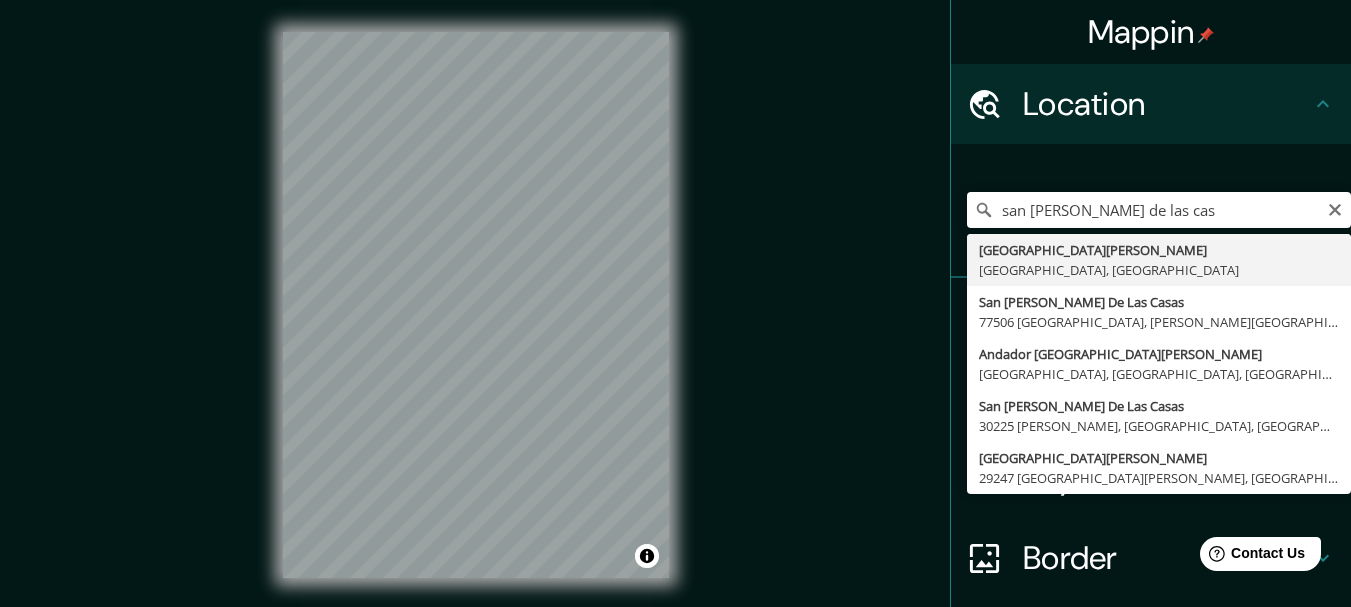 type on "[GEOGRAPHIC_DATA][PERSON_NAME], [GEOGRAPHIC_DATA], [GEOGRAPHIC_DATA]" 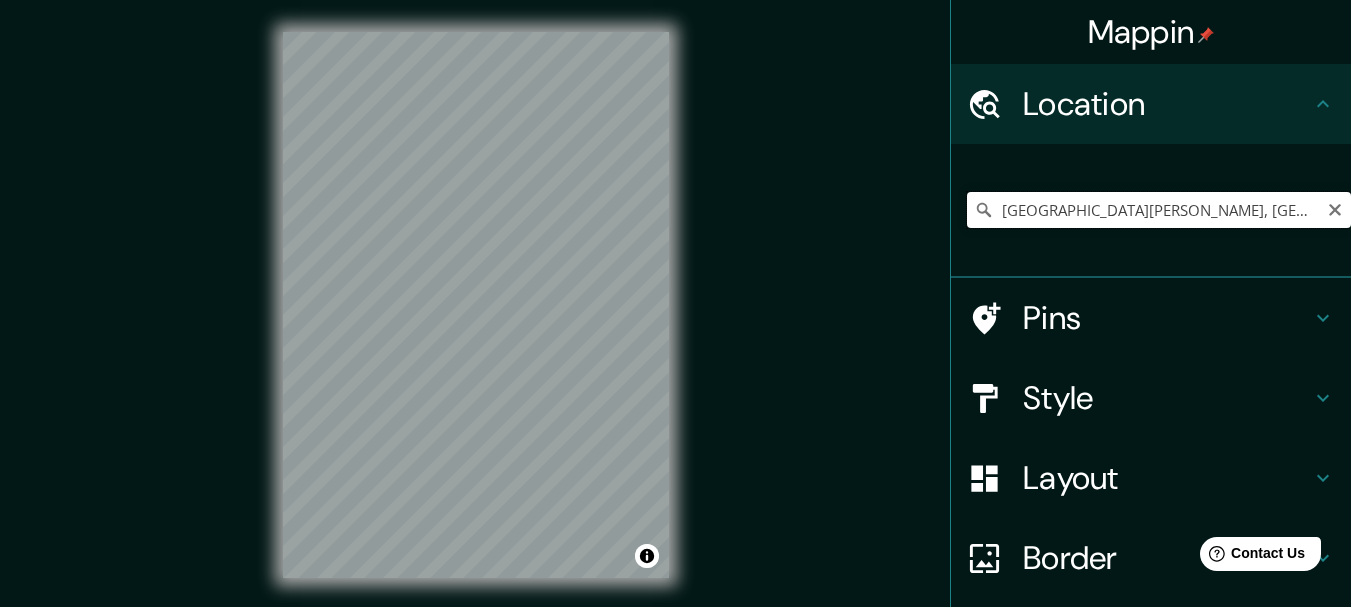 click on "San Cristóbal de las Casas, Chiapas, México" at bounding box center [1159, 210] 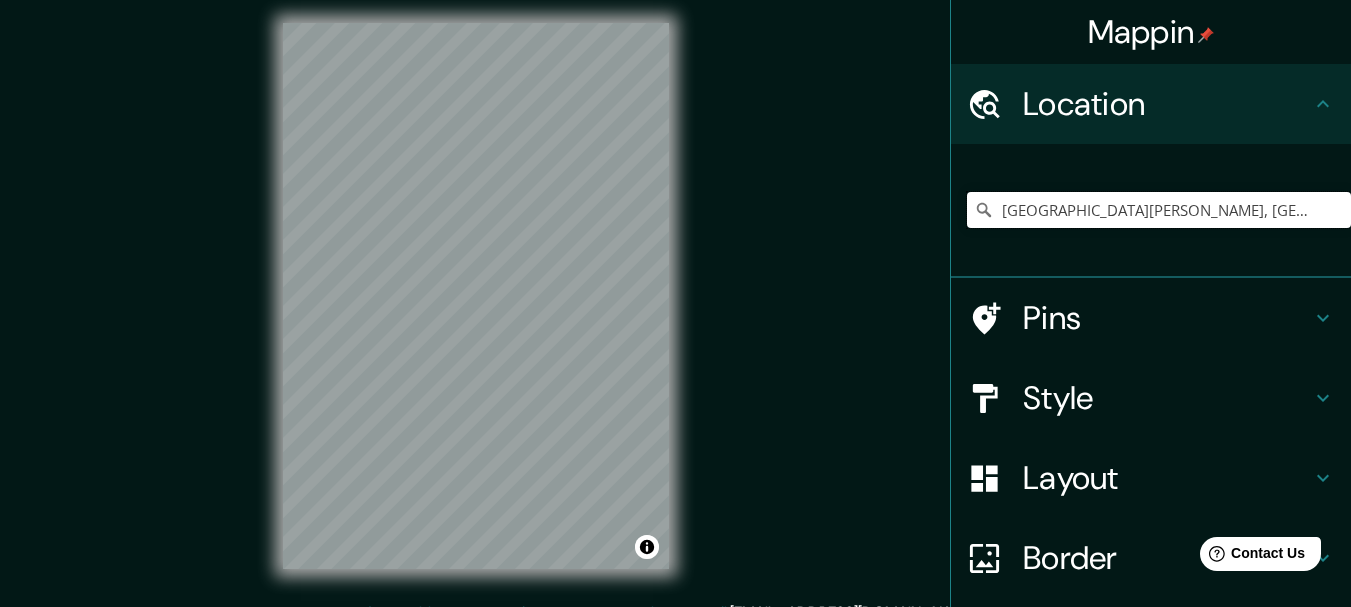 scroll, scrollTop: 35, scrollLeft: 0, axis: vertical 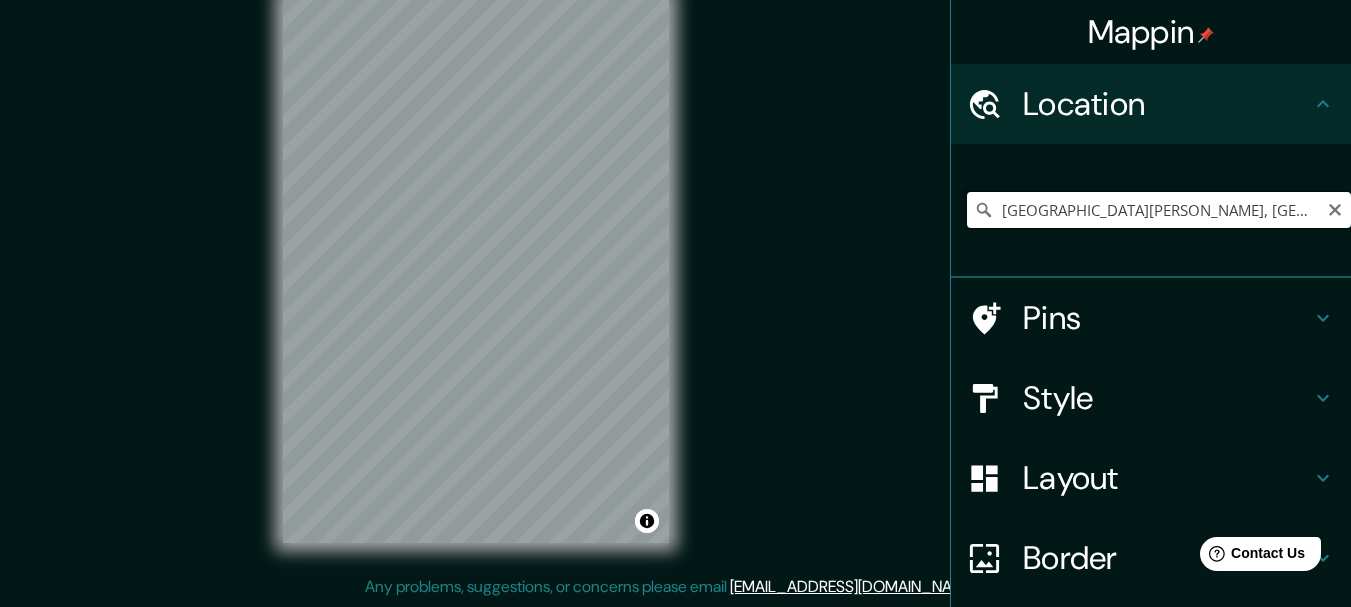 click on "San Cristóbal de las Casas, Chiapas, México" at bounding box center [1159, 210] 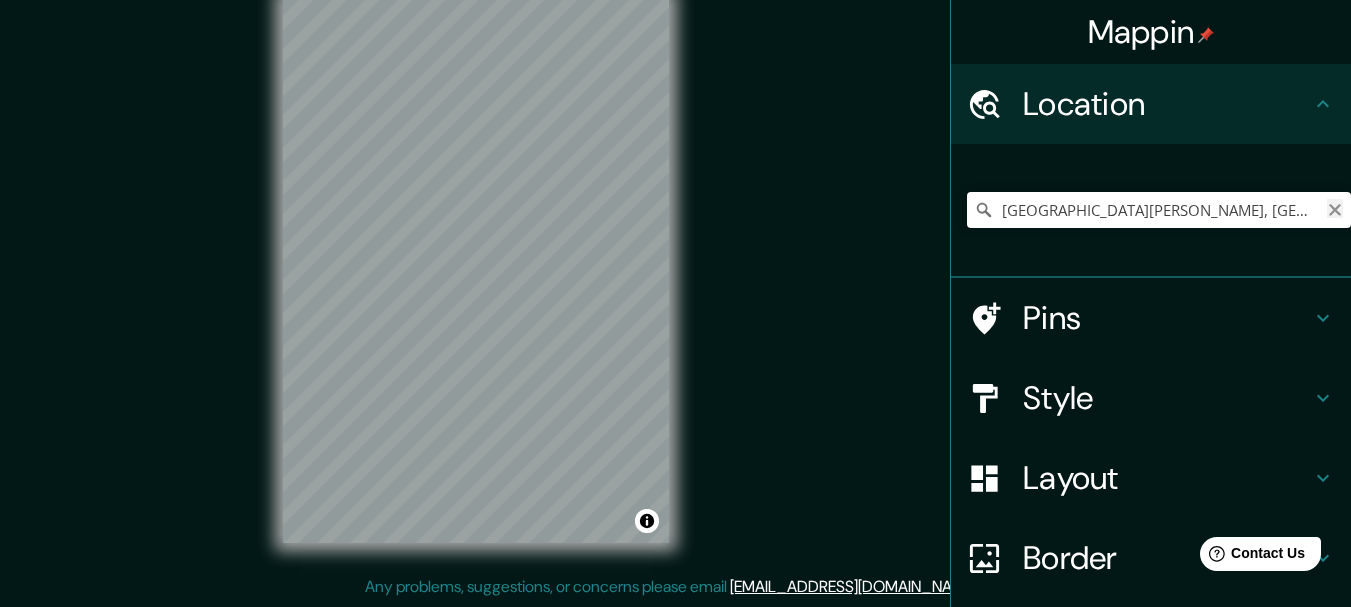 click 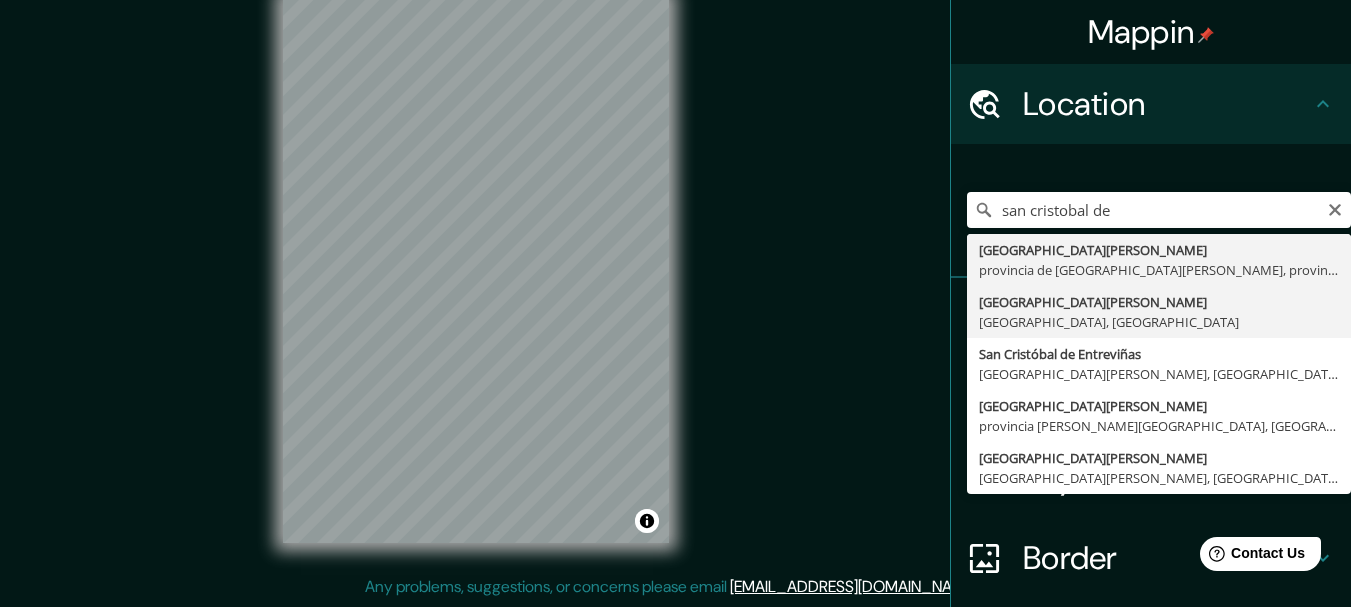 type on "San Cristóbal de las Casas, Chiapas, México" 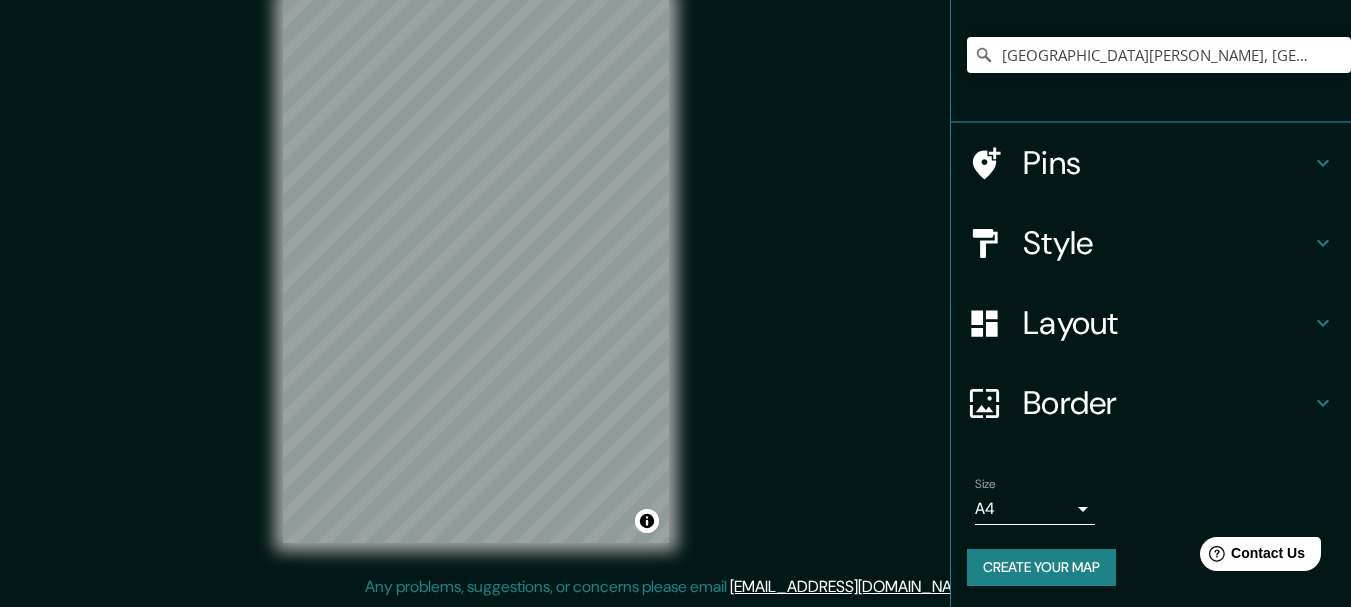 scroll, scrollTop: 158, scrollLeft: 0, axis: vertical 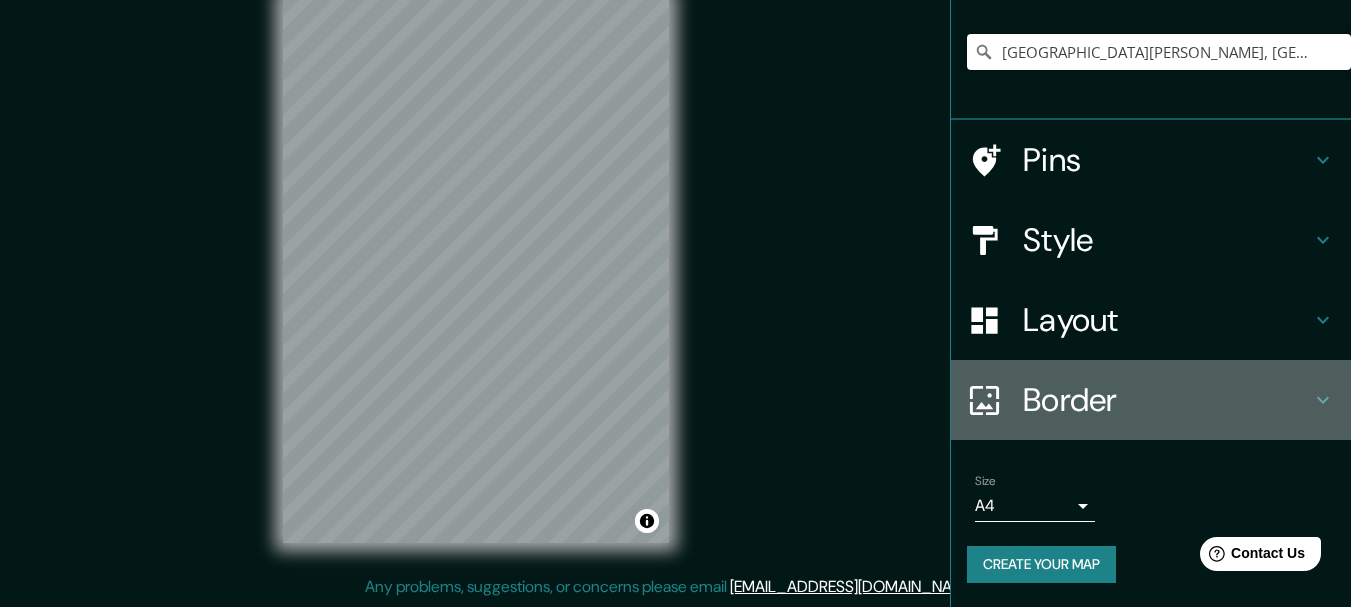 click on "Border" at bounding box center [1167, 400] 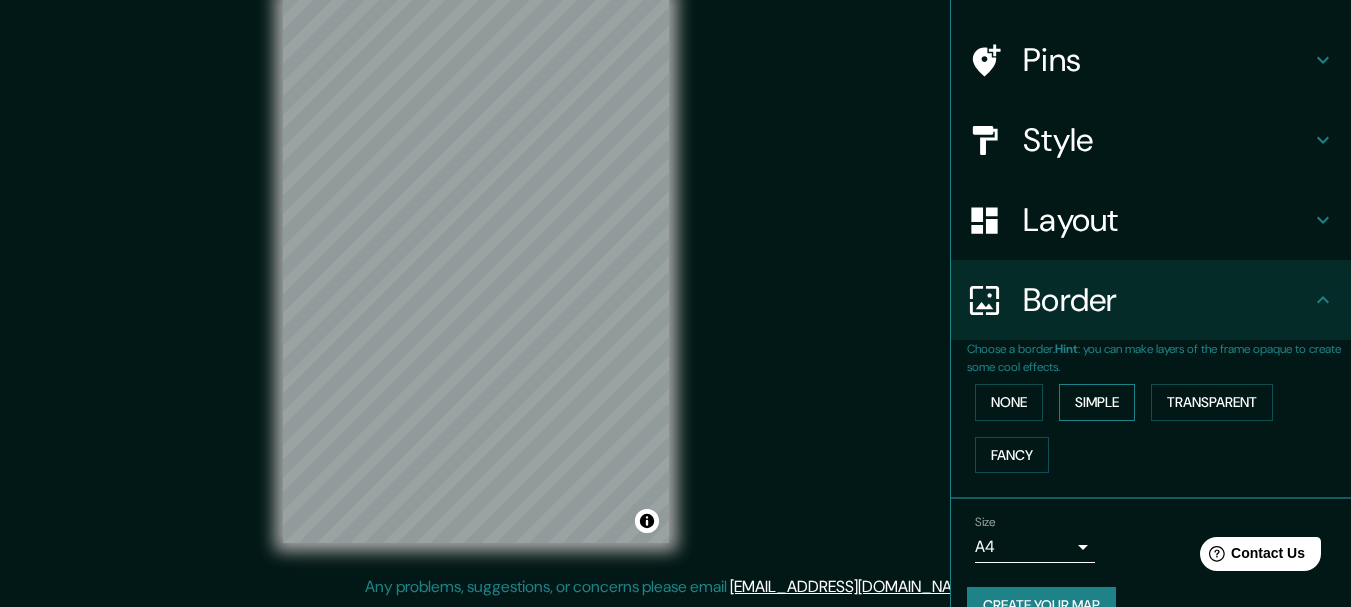 click on "Simple" at bounding box center (1097, 402) 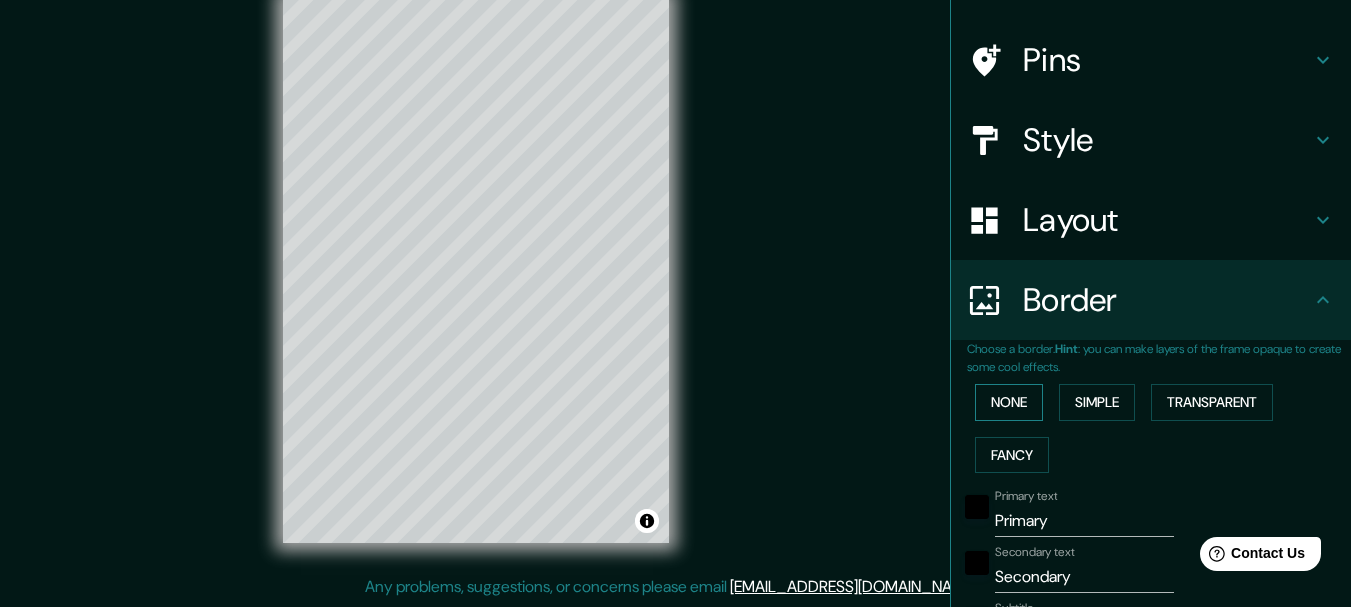click on "None" at bounding box center [1009, 402] 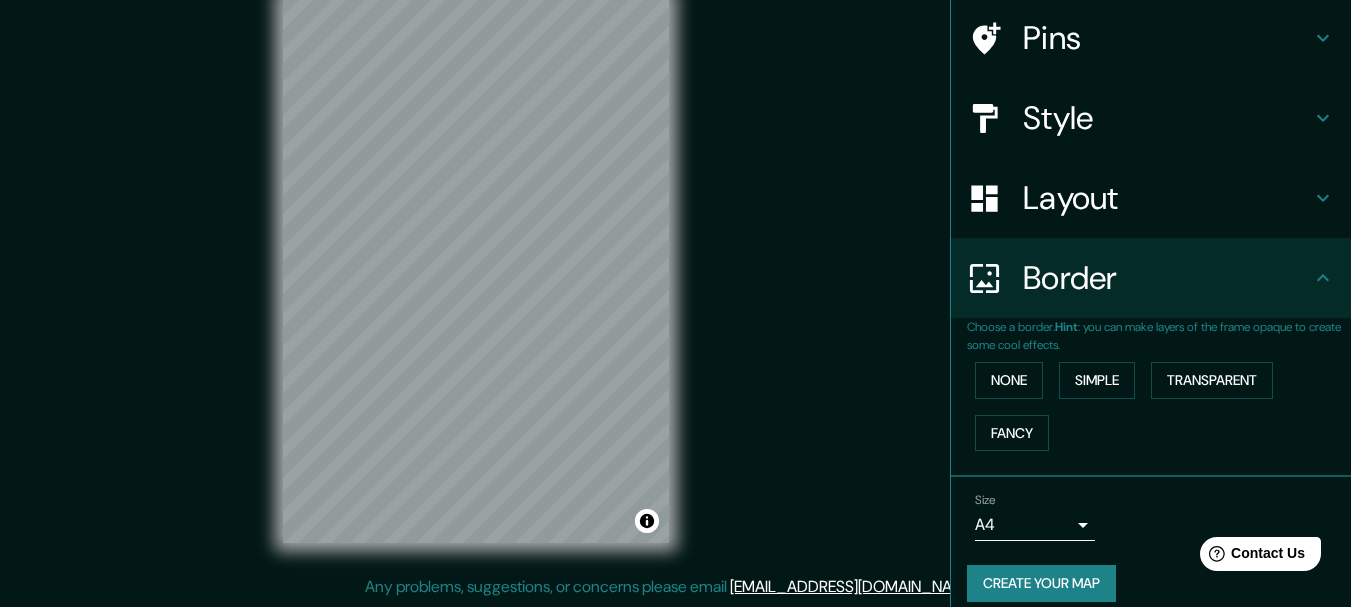 scroll, scrollTop: 167, scrollLeft: 0, axis: vertical 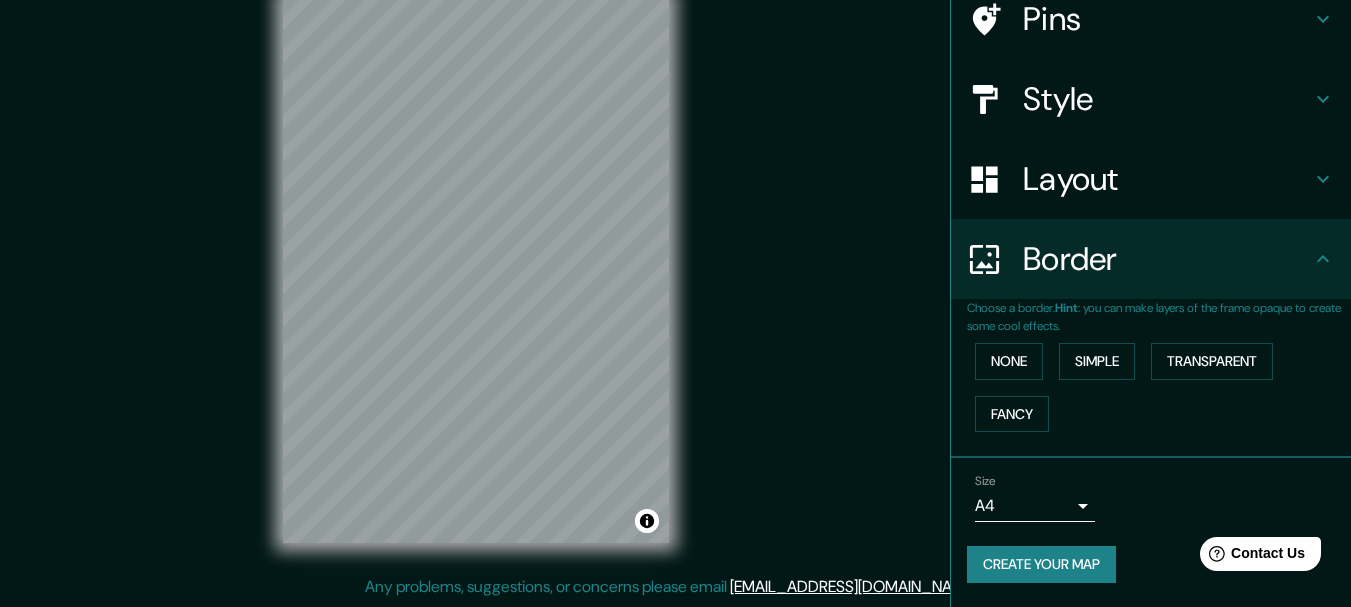 click on "Create your map" at bounding box center (1041, 564) 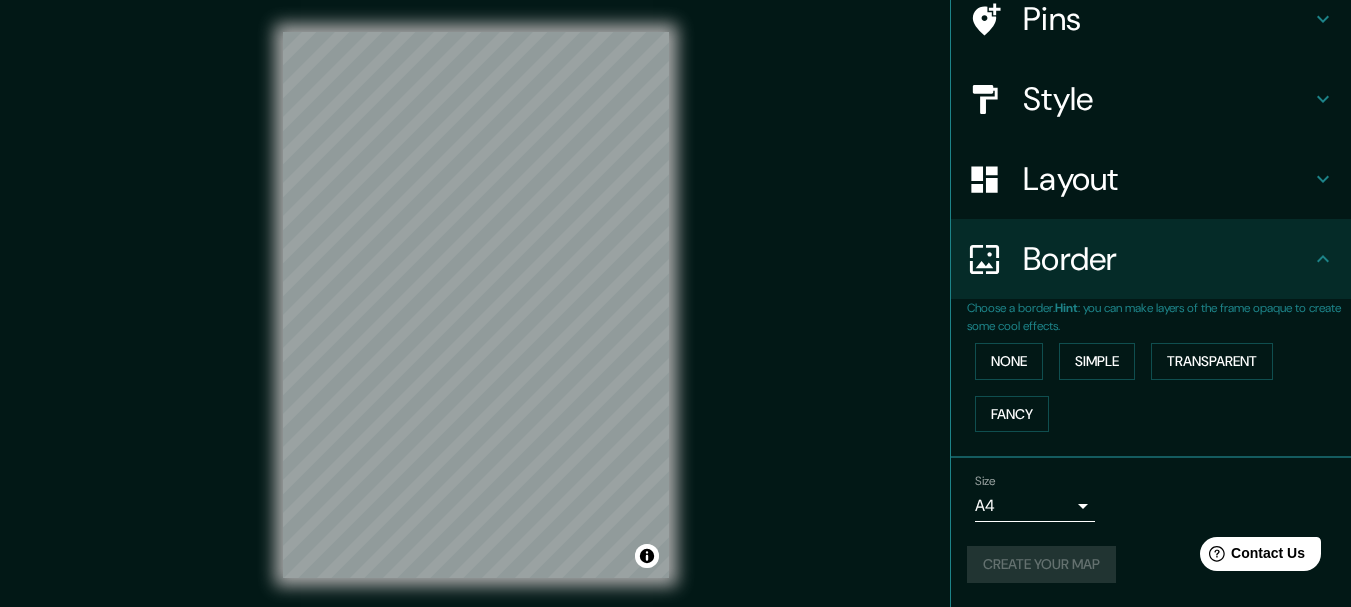 scroll, scrollTop: 35, scrollLeft: 0, axis: vertical 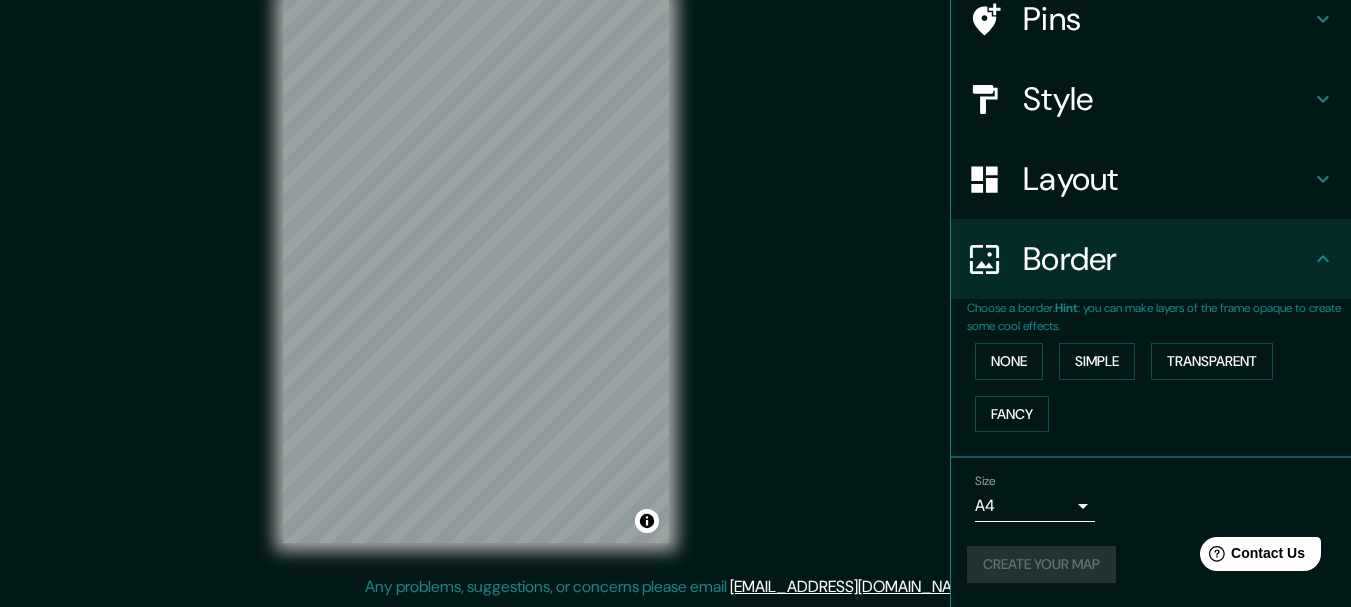 click on "Size A4 single Create your map" at bounding box center (1151, 532) 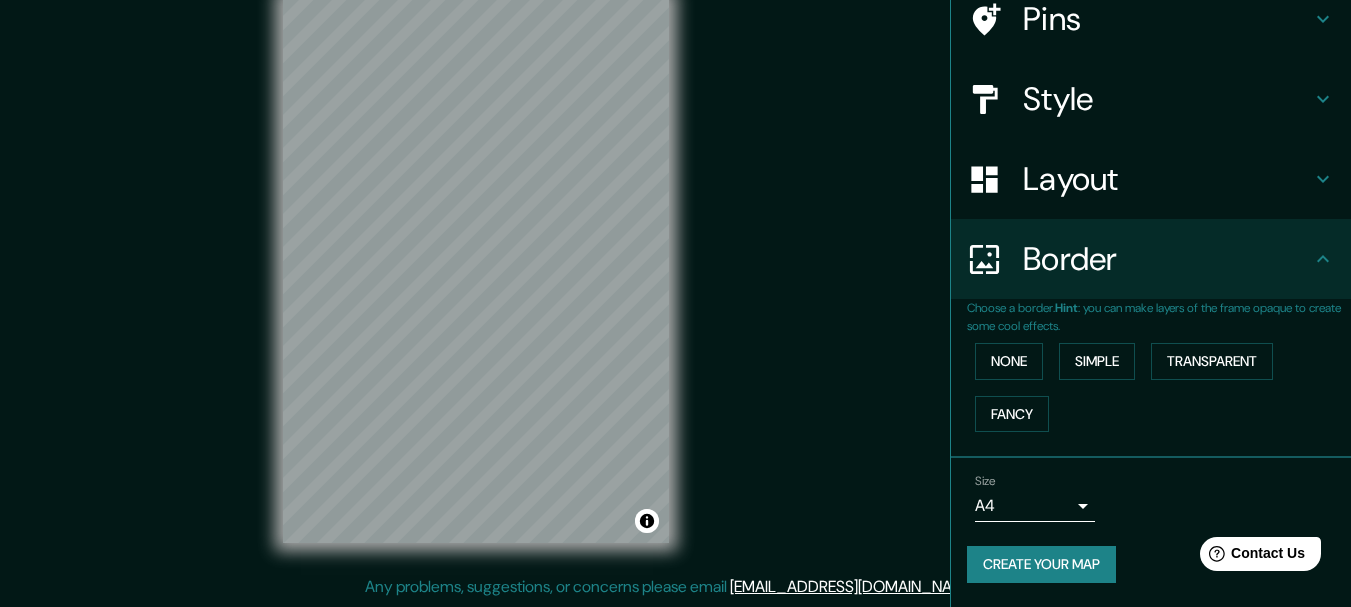click on "Border" at bounding box center (1151, 259) 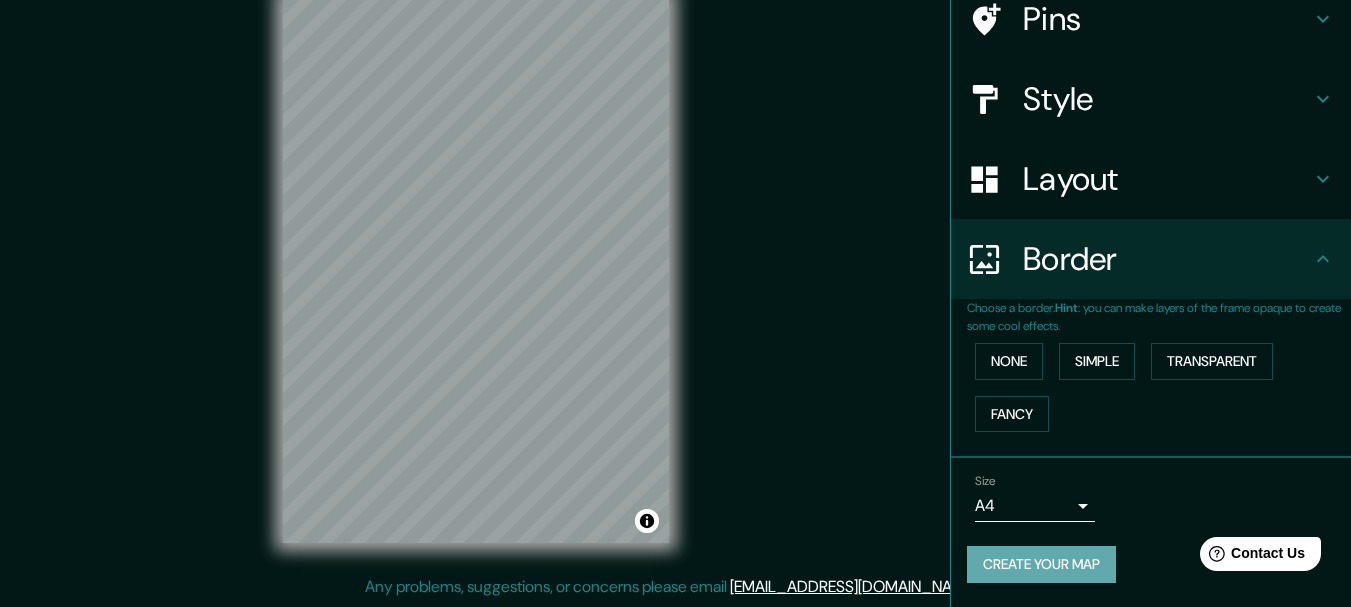 click on "Create your map" at bounding box center (1041, 564) 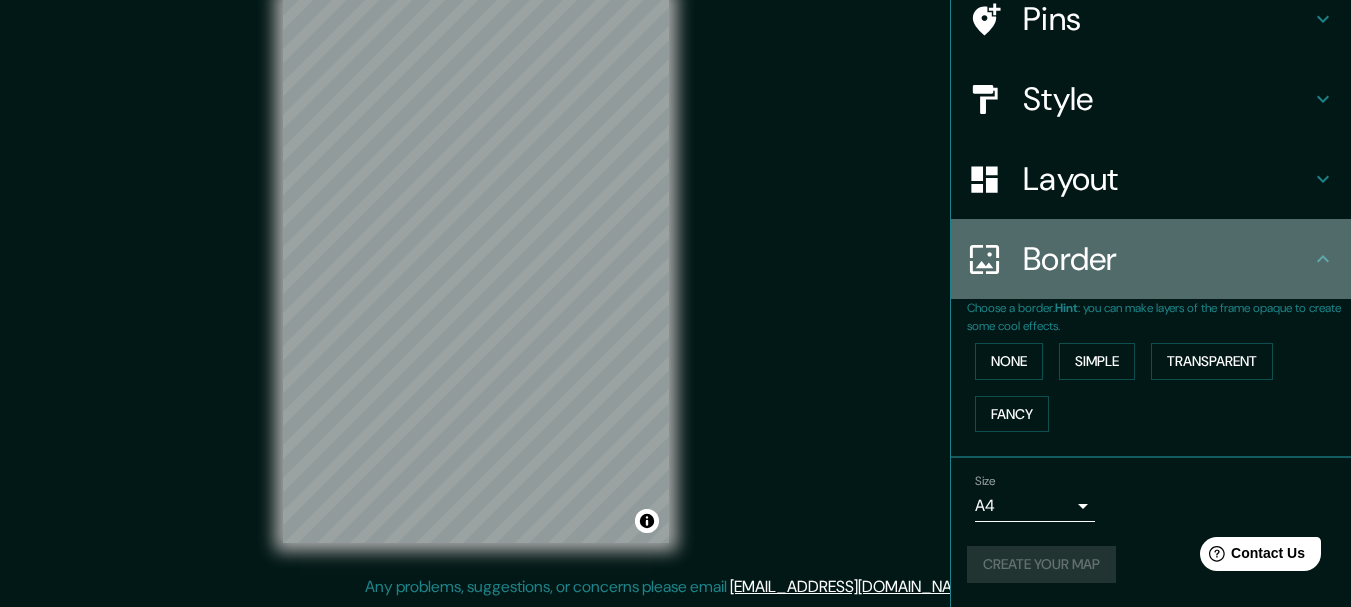 click 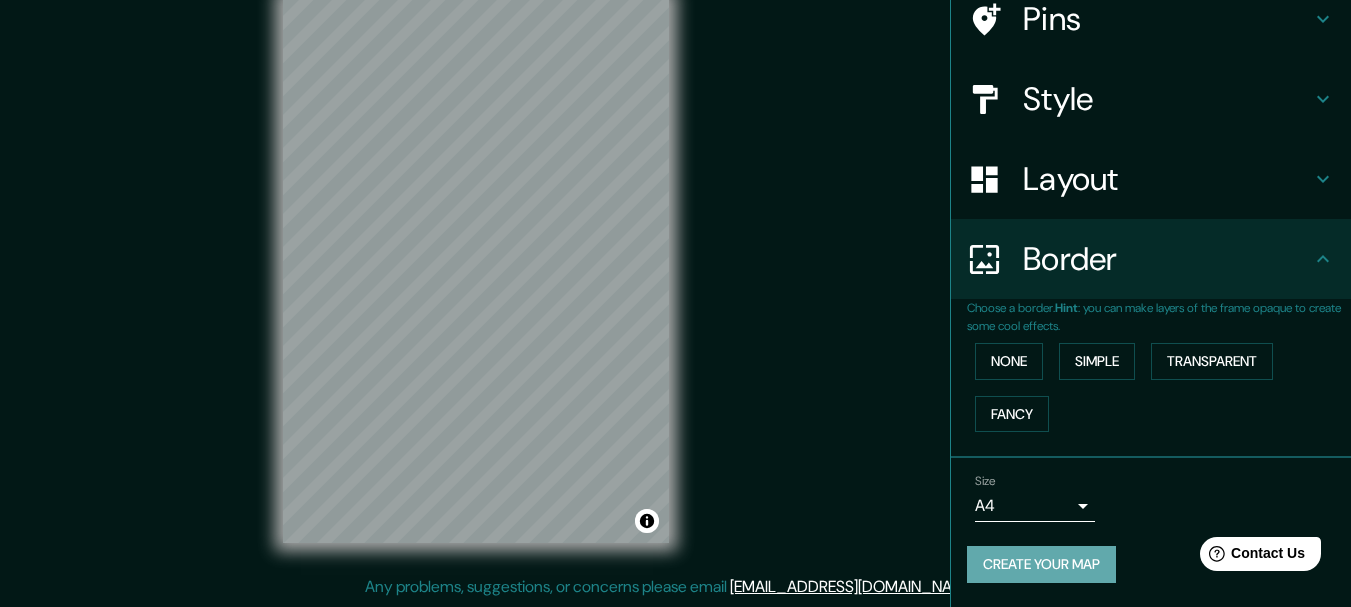 click on "Create your map" at bounding box center (1041, 564) 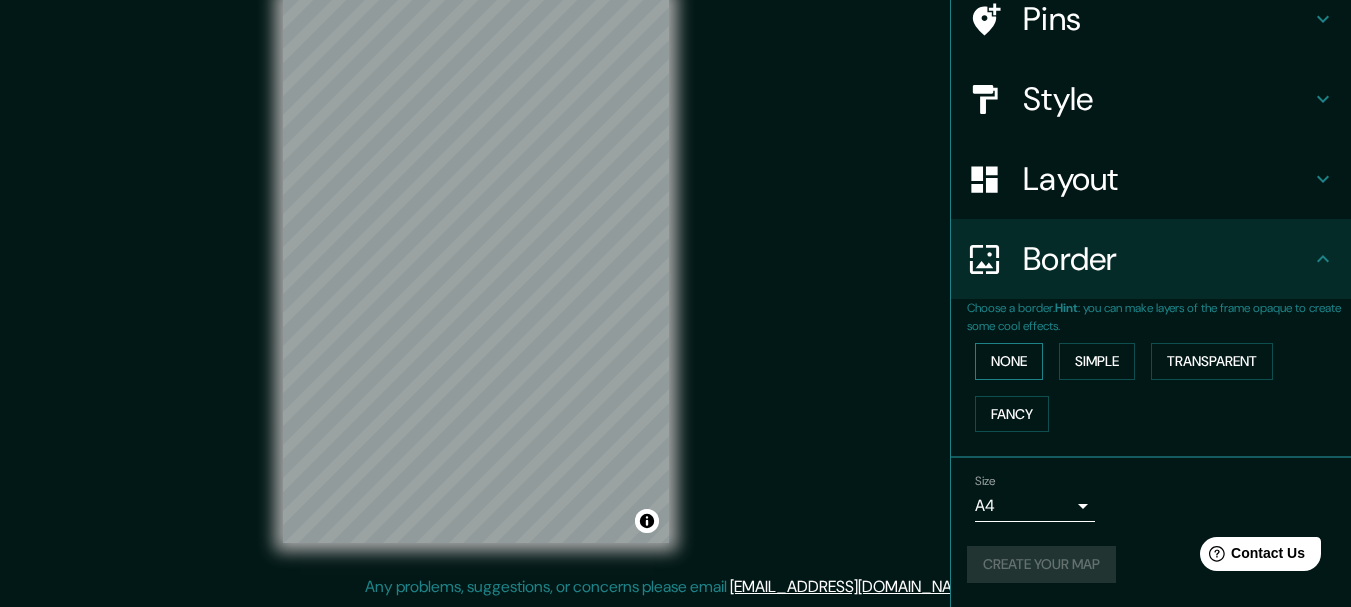 click on "None" at bounding box center (1009, 361) 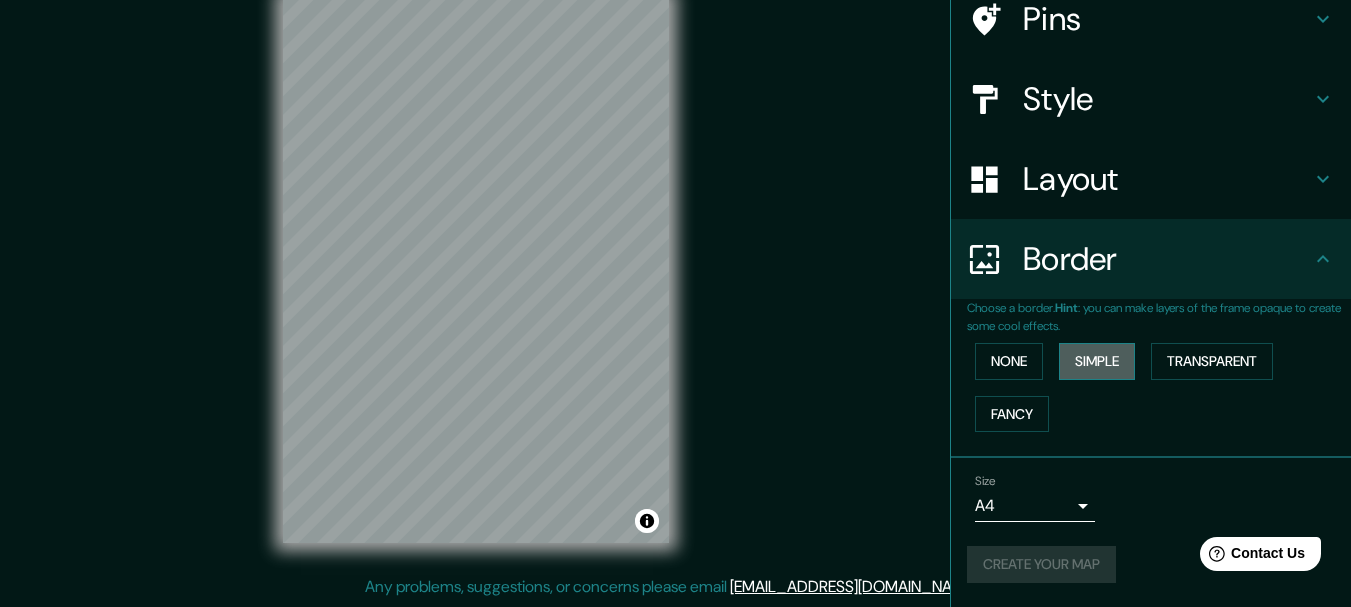 click on "Simple" at bounding box center [1097, 361] 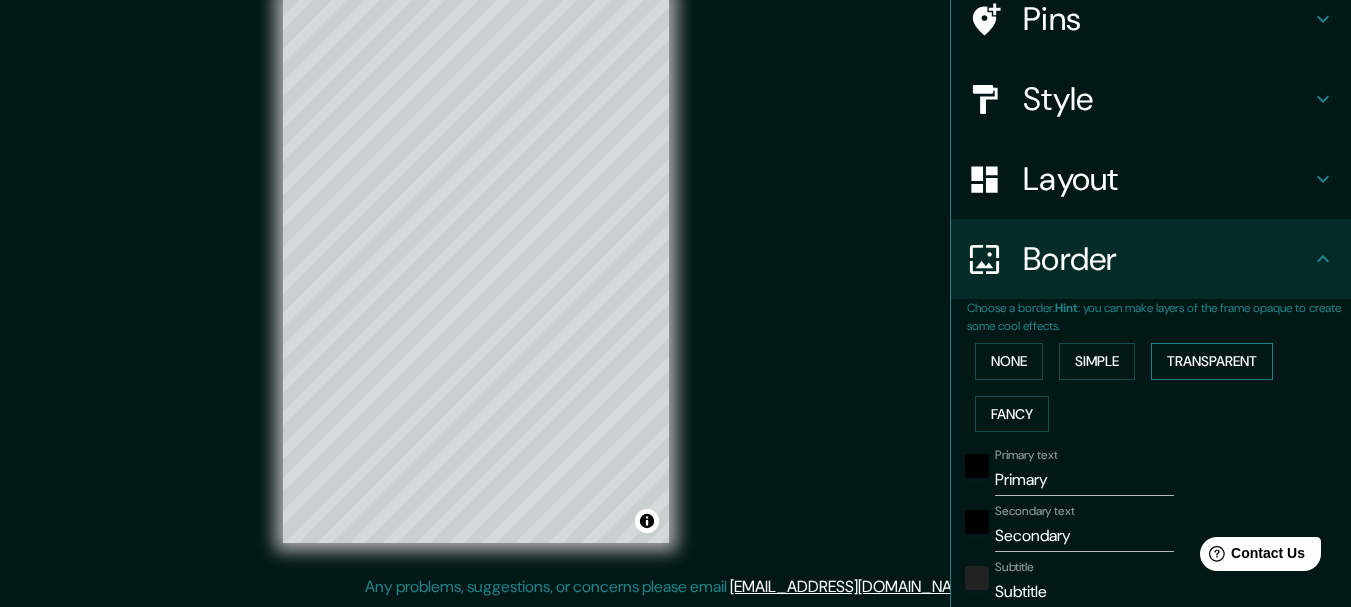 click on "Transparent" at bounding box center (1212, 361) 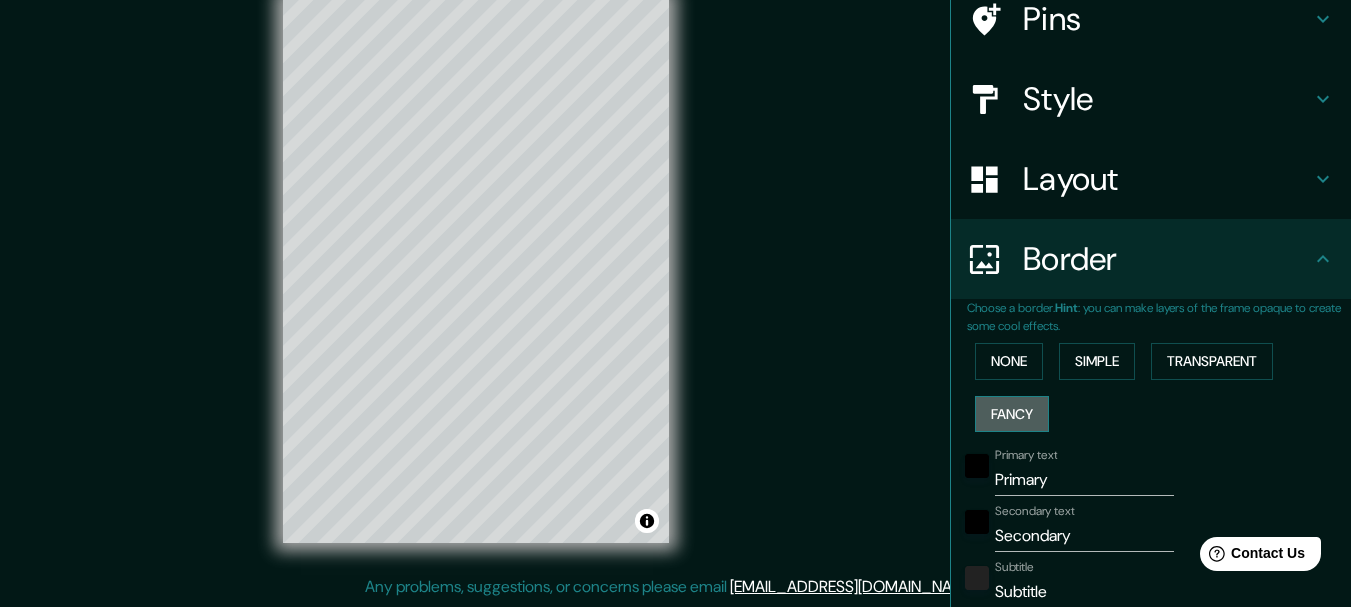 click on "Fancy" at bounding box center (1012, 414) 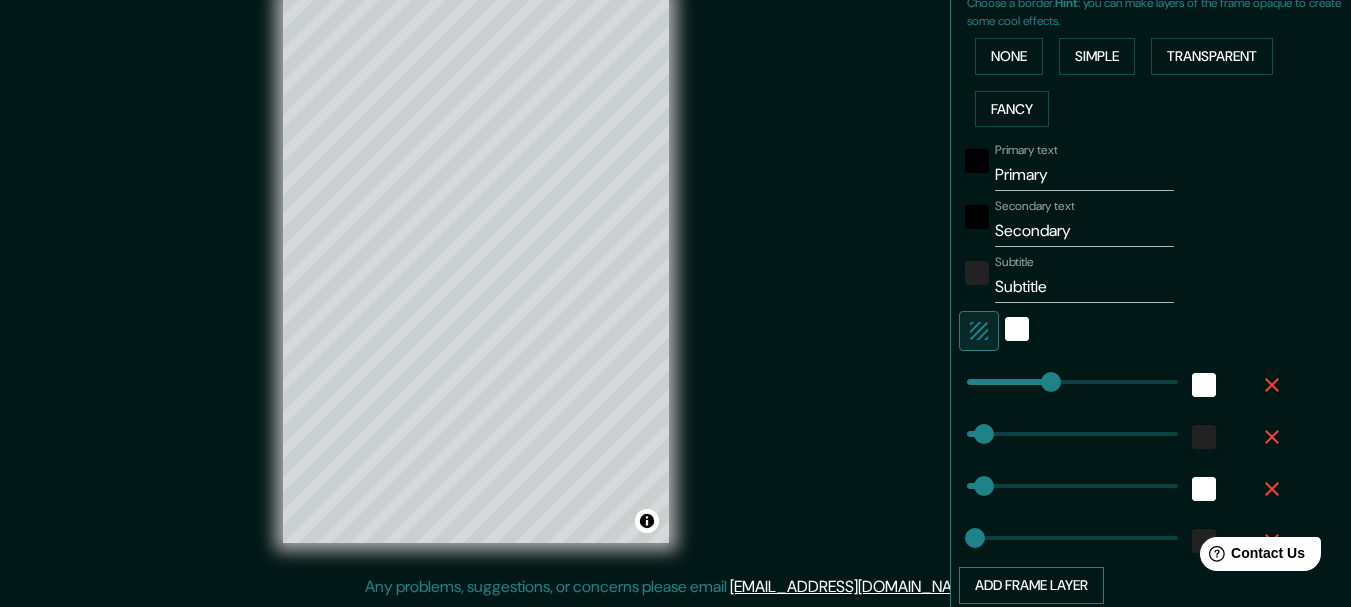 type on "31" 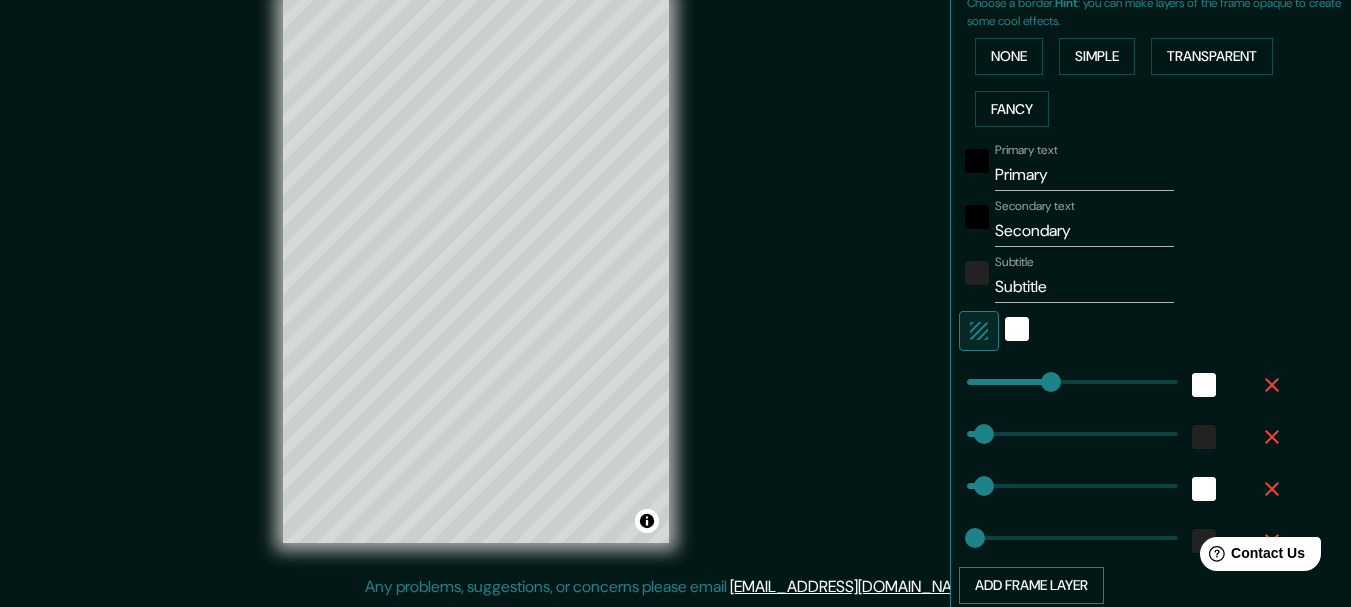 type on "15" 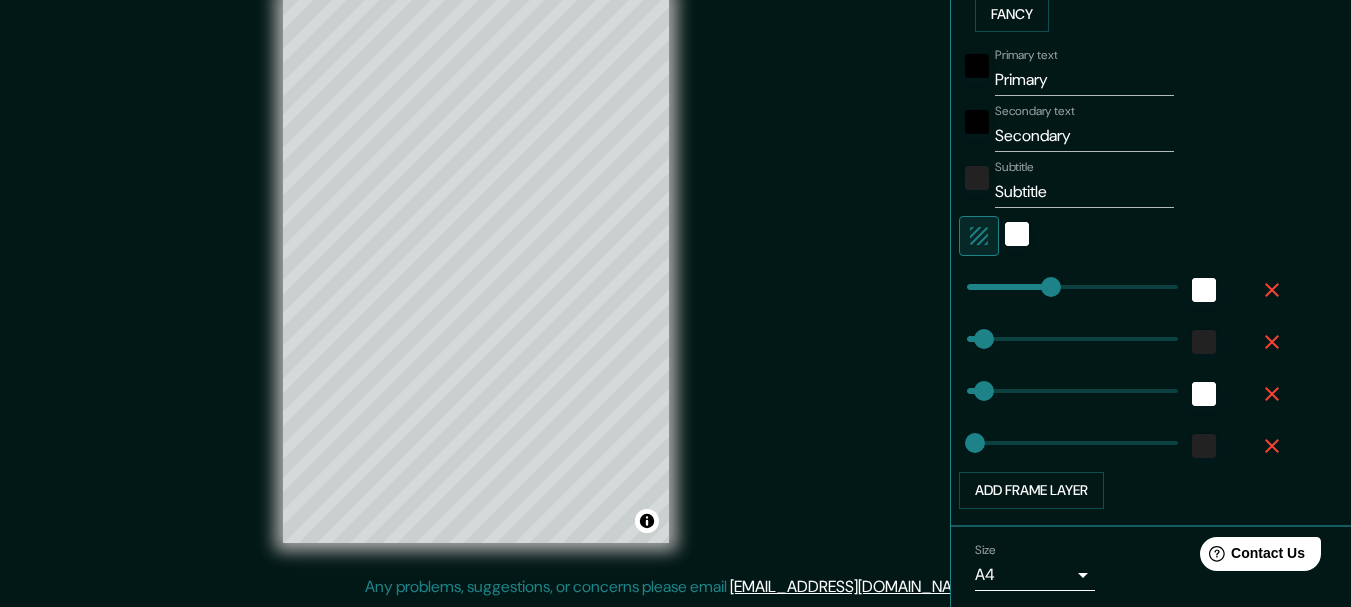 scroll, scrollTop: 635, scrollLeft: 0, axis: vertical 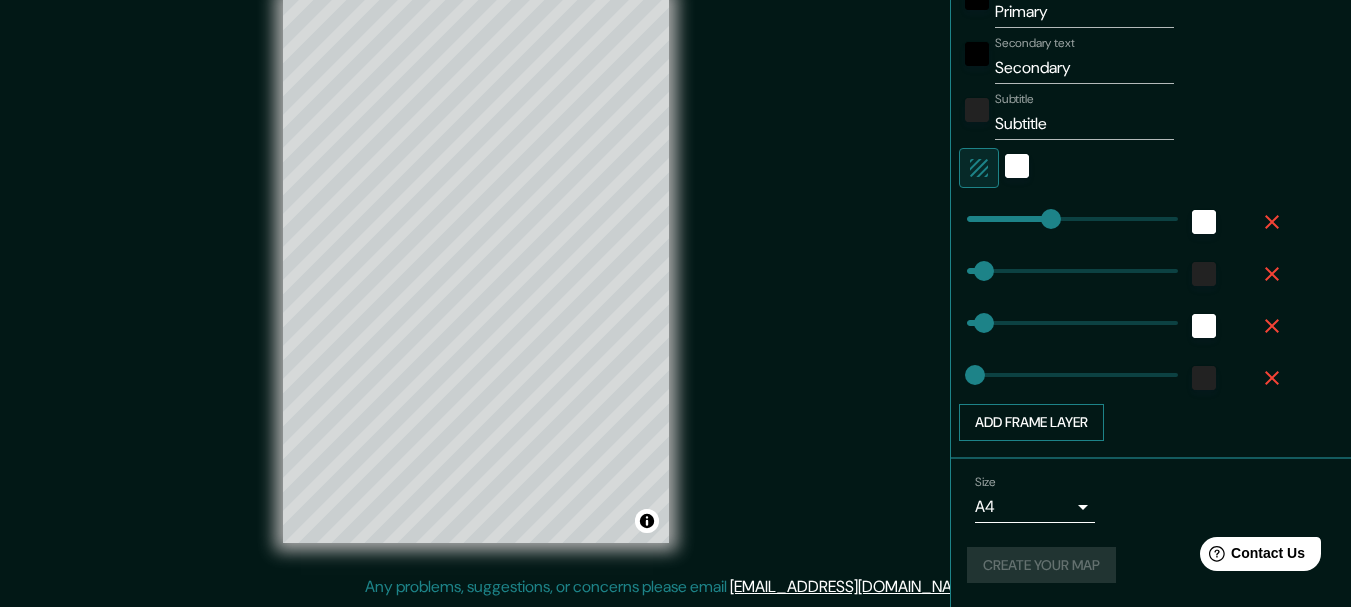 click on "Add frame layer" at bounding box center [1031, 422] 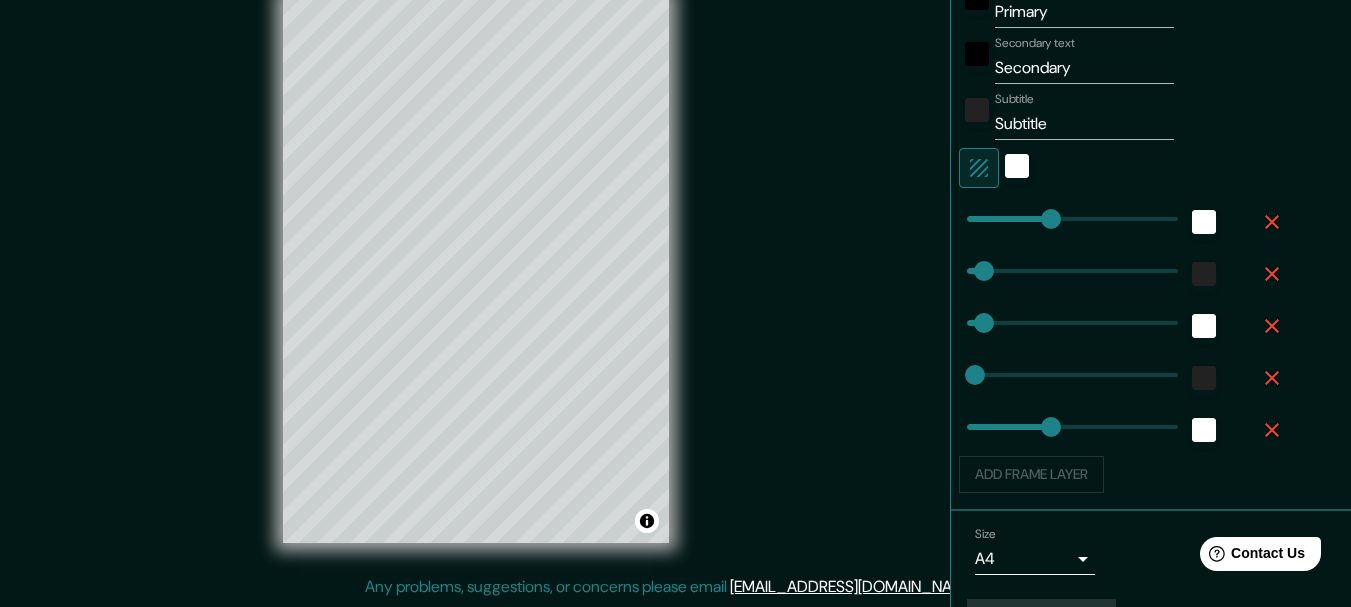 type on "154" 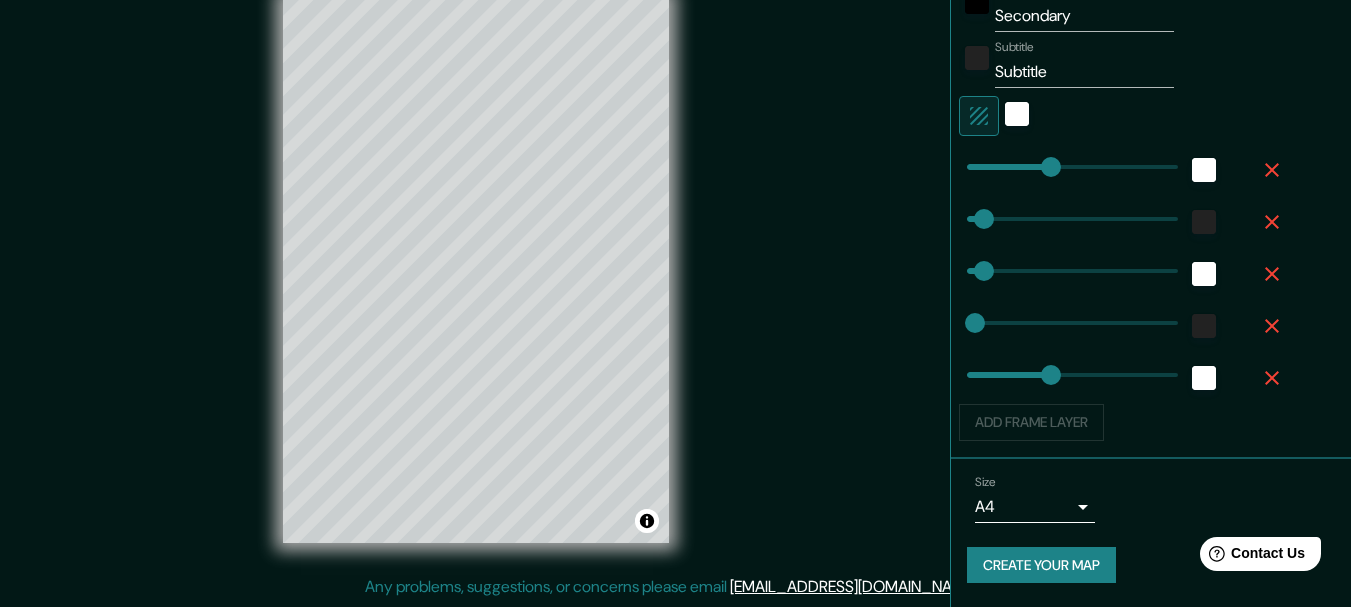 click on "Add frame layer" at bounding box center (1123, 422) 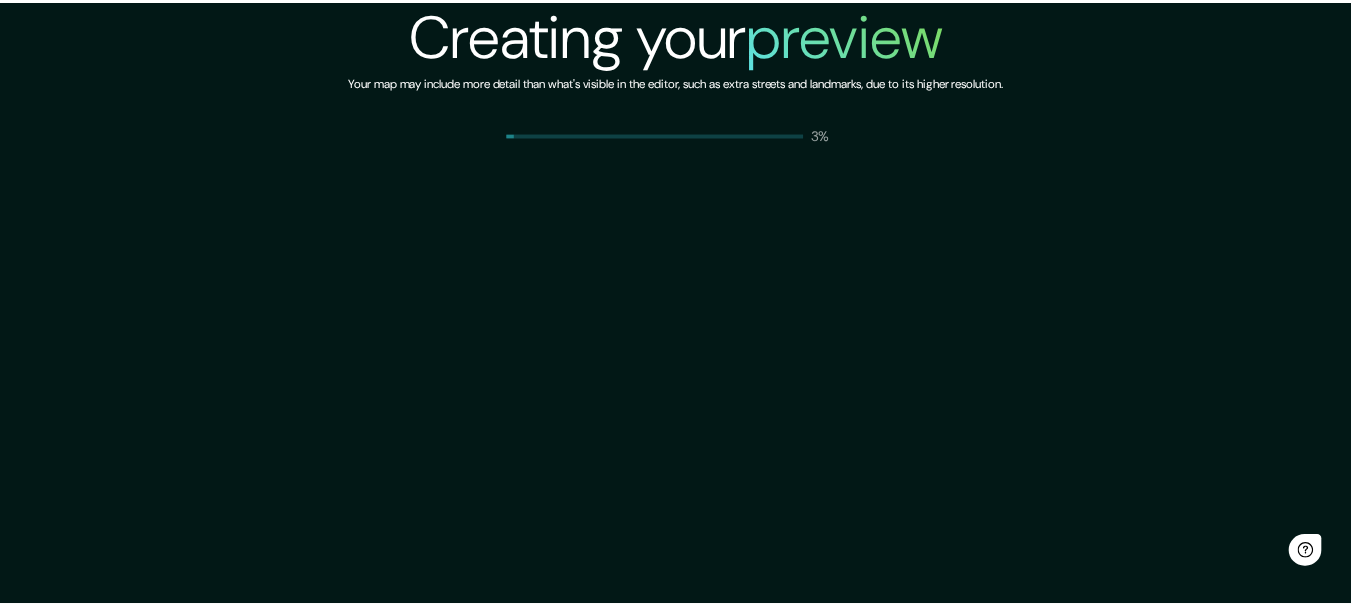 scroll, scrollTop: 0, scrollLeft: 0, axis: both 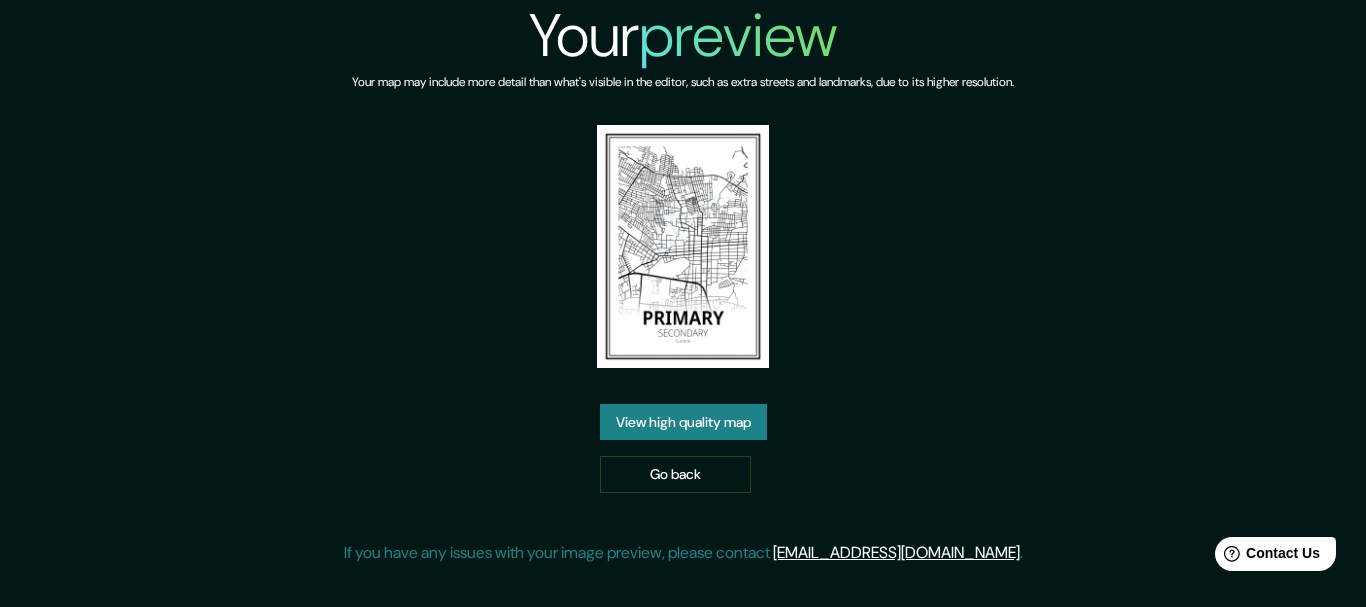 click on "Your  preview Your map may include more detail than what's visible in the editor, such as extra streets and landmarks, due to its higher resolution. View high quality map Go back If you have any issues with your image preview, please contact    [EMAIL_ADDRESS][DOMAIN_NAME] ." at bounding box center [683, 290] 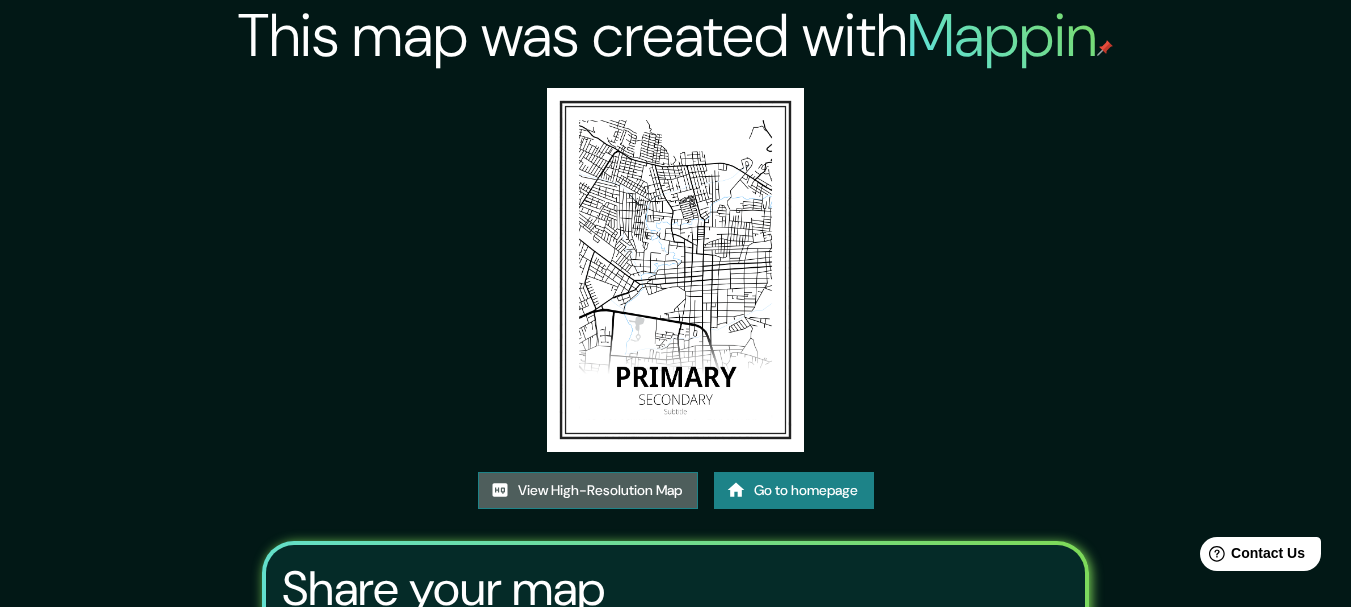 click on "View High-Resolution Map" at bounding box center [588, 490] 